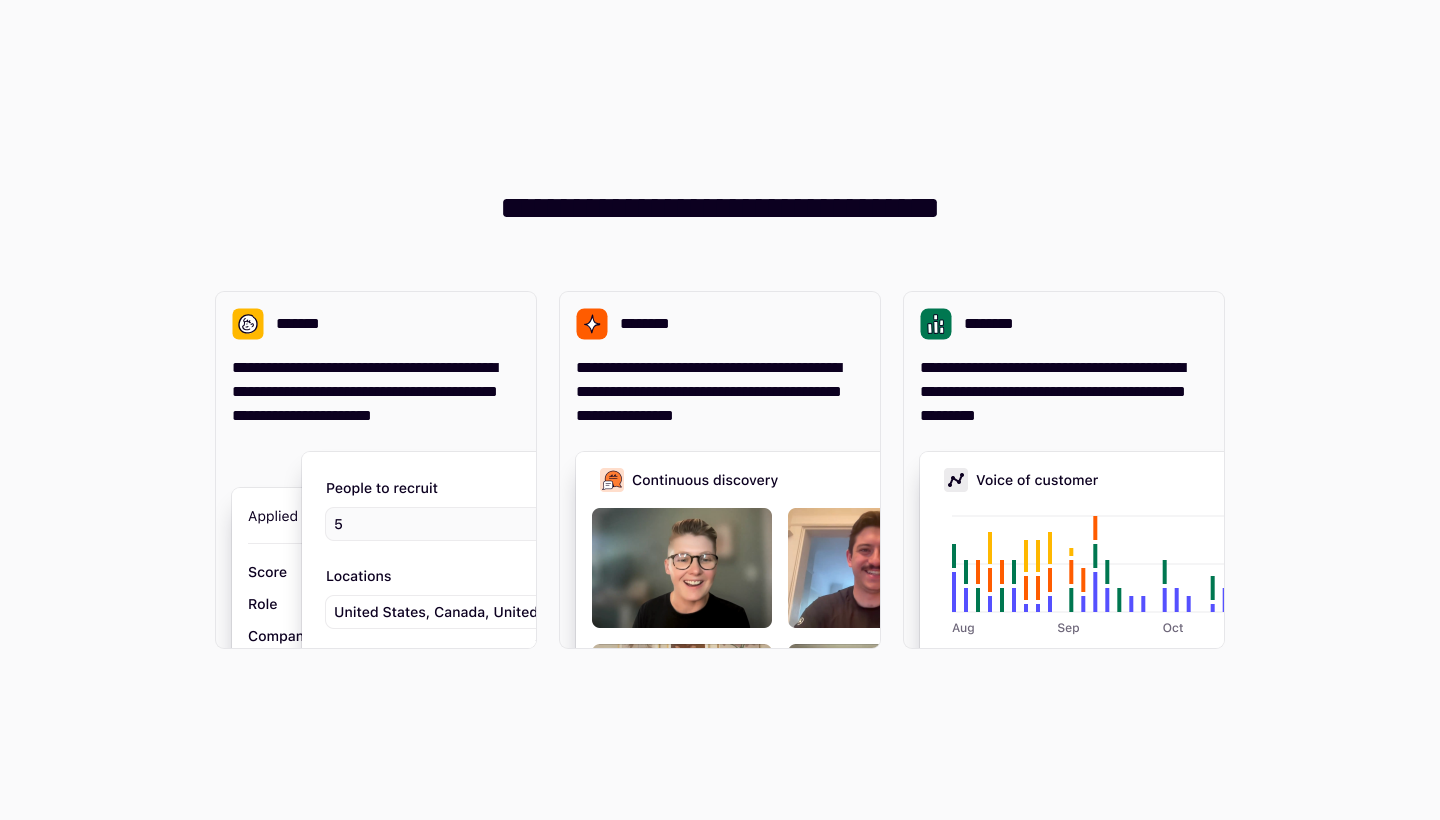 scroll, scrollTop: 0, scrollLeft: 0, axis: both 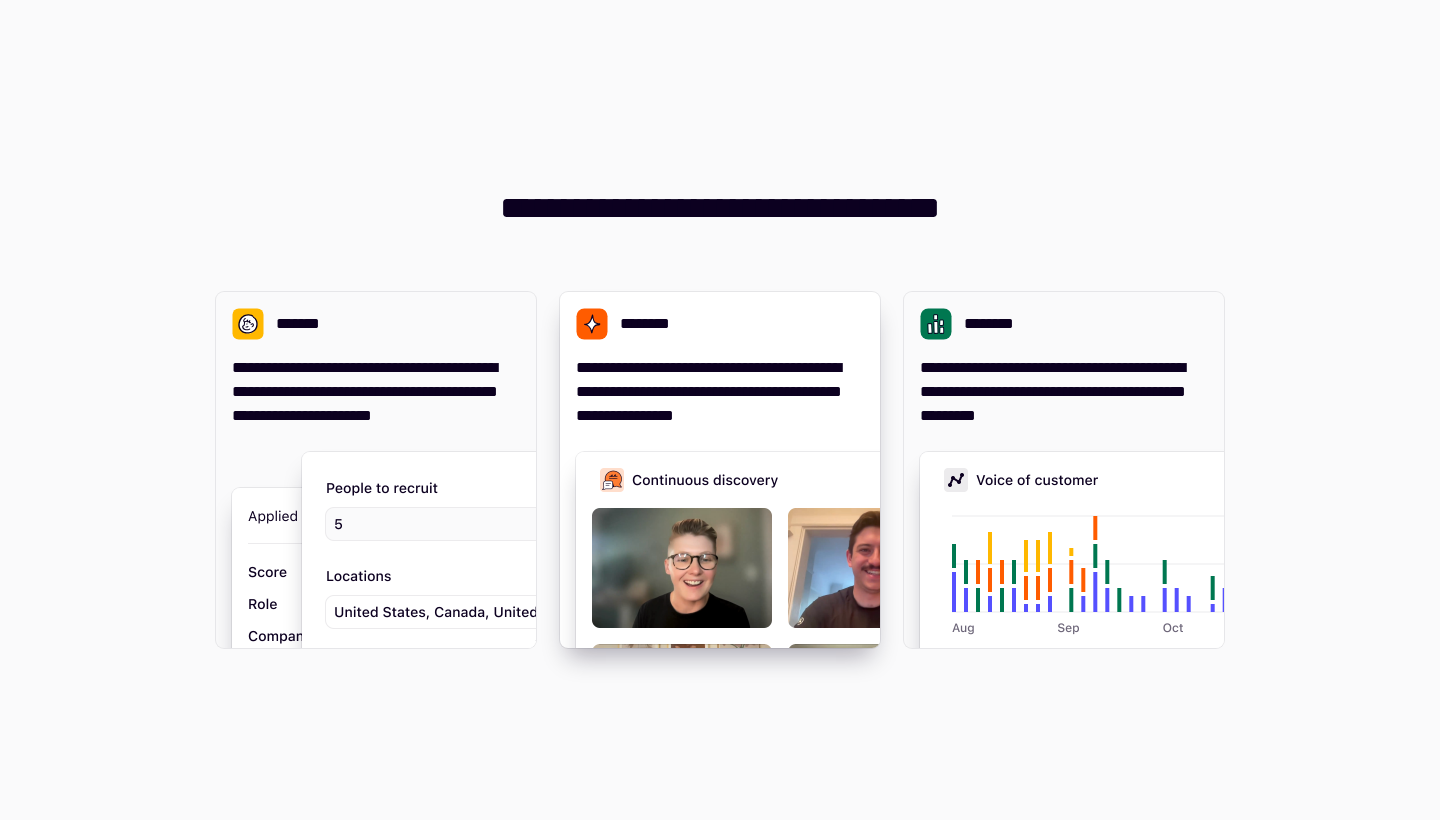 click on "**********" at bounding box center [720, 392] 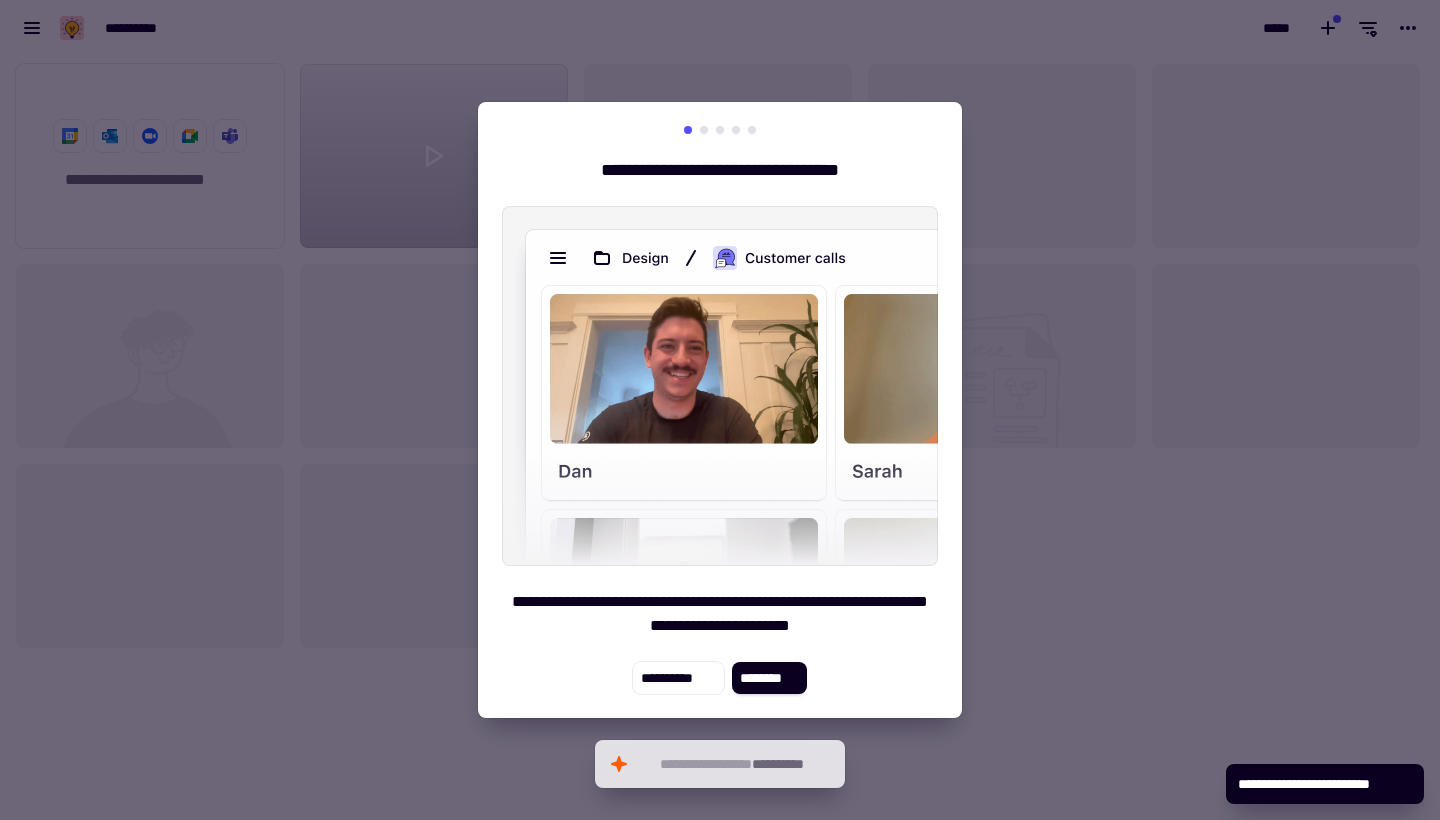 scroll, scrollTop: 1, scrollLeft: 1, axis: both 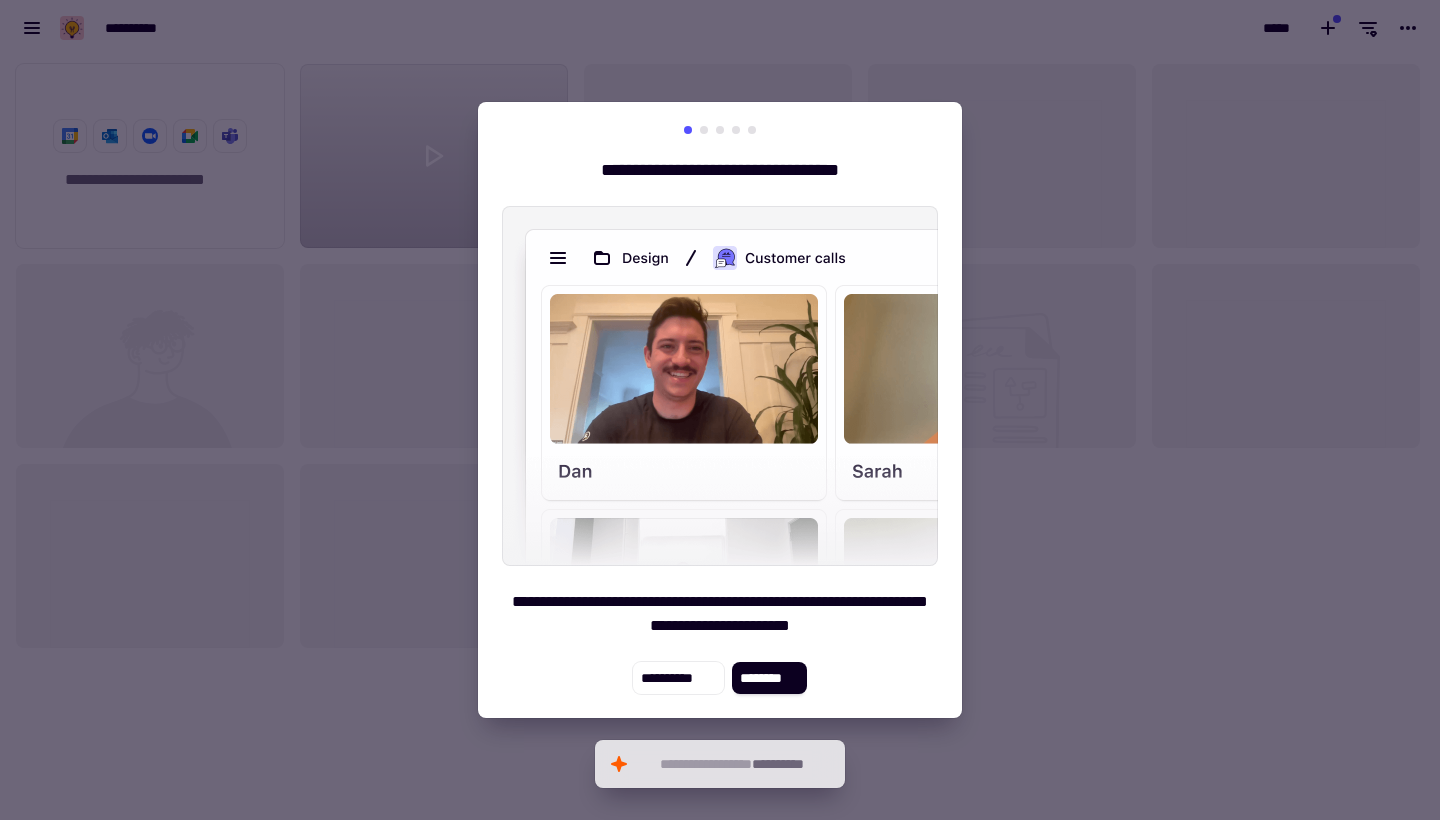 click at bounding box center (704, 130) 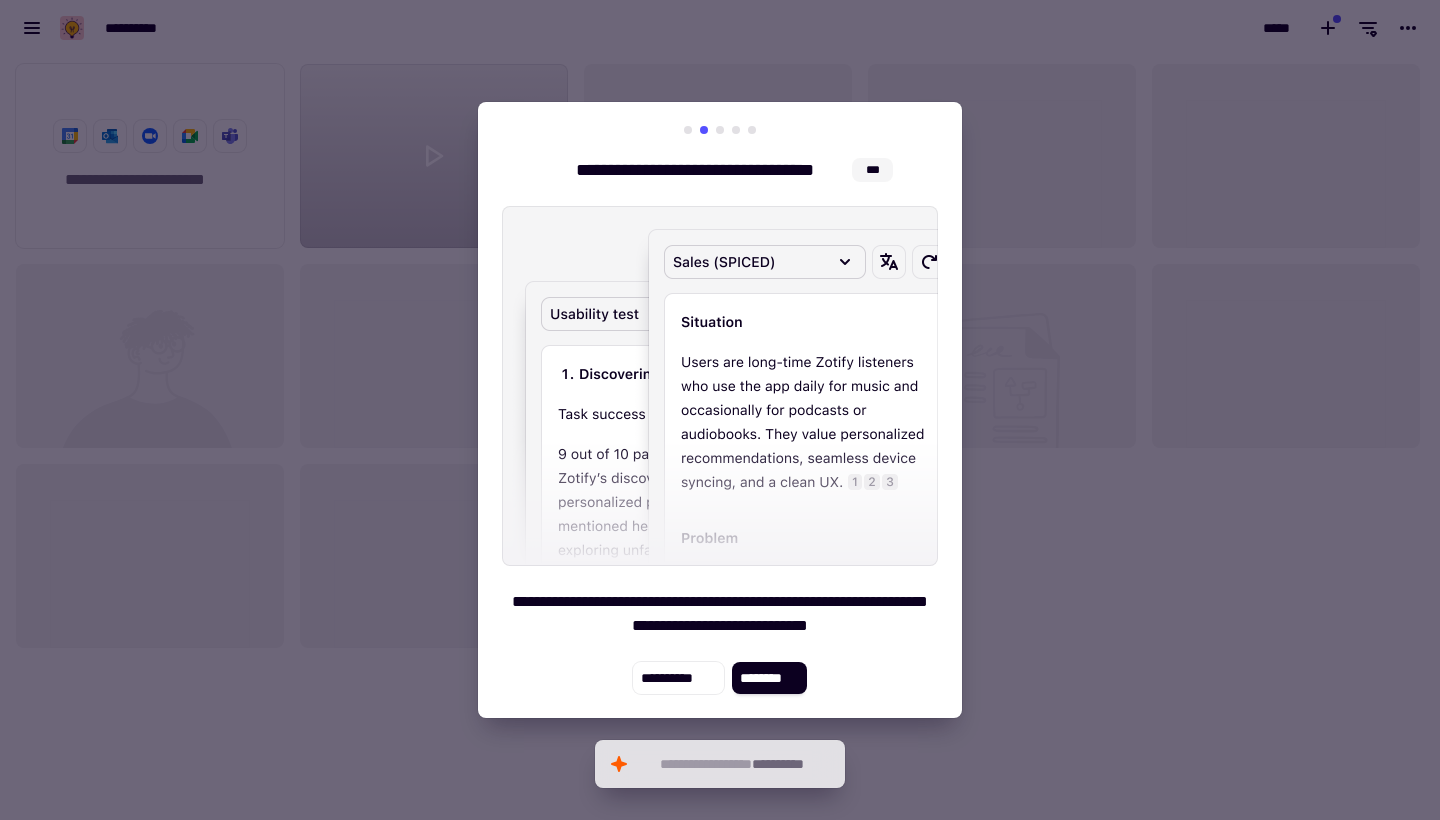 click at bounding box center (720, 130) 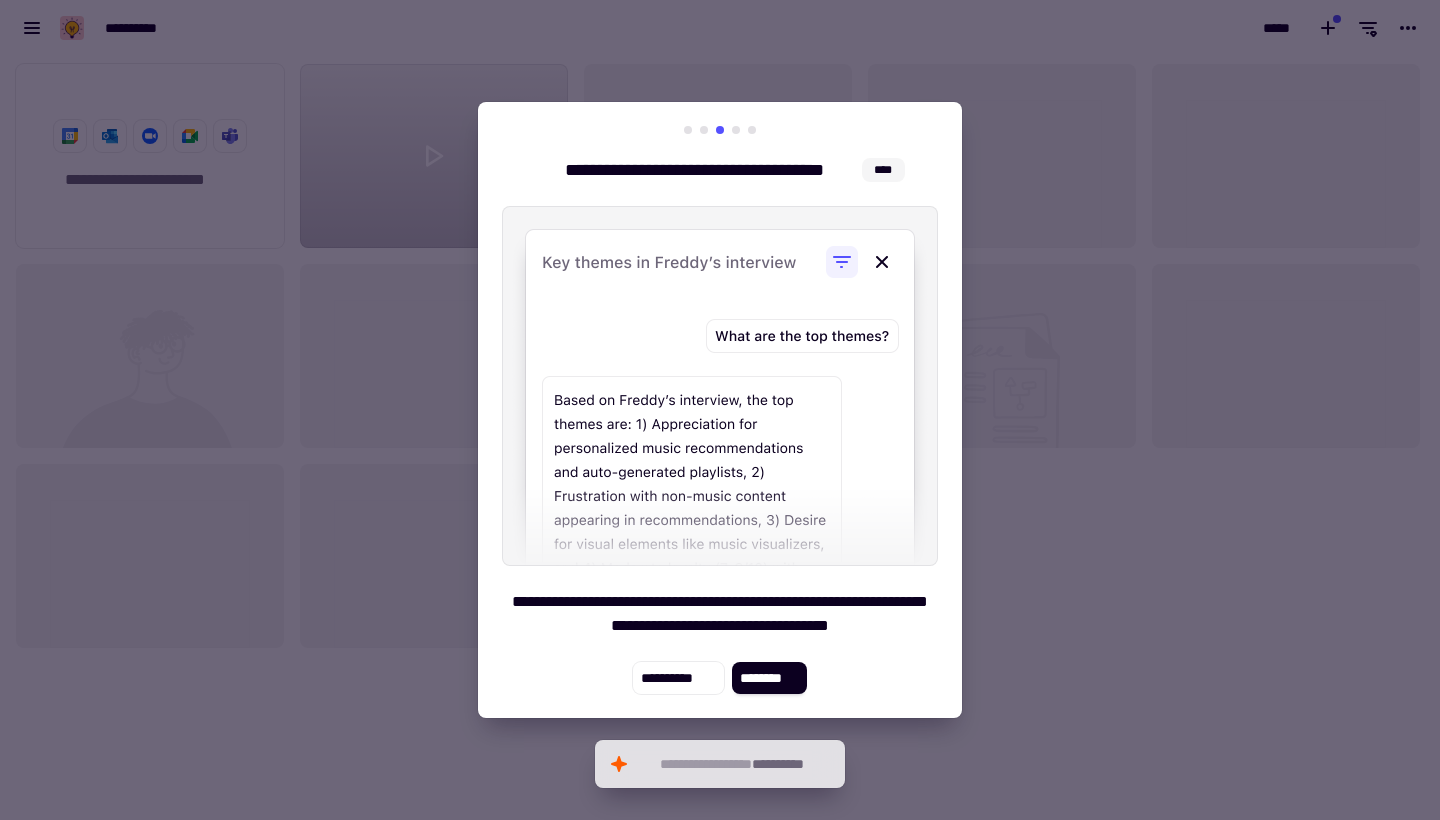 click at bounding box center (720, 410) 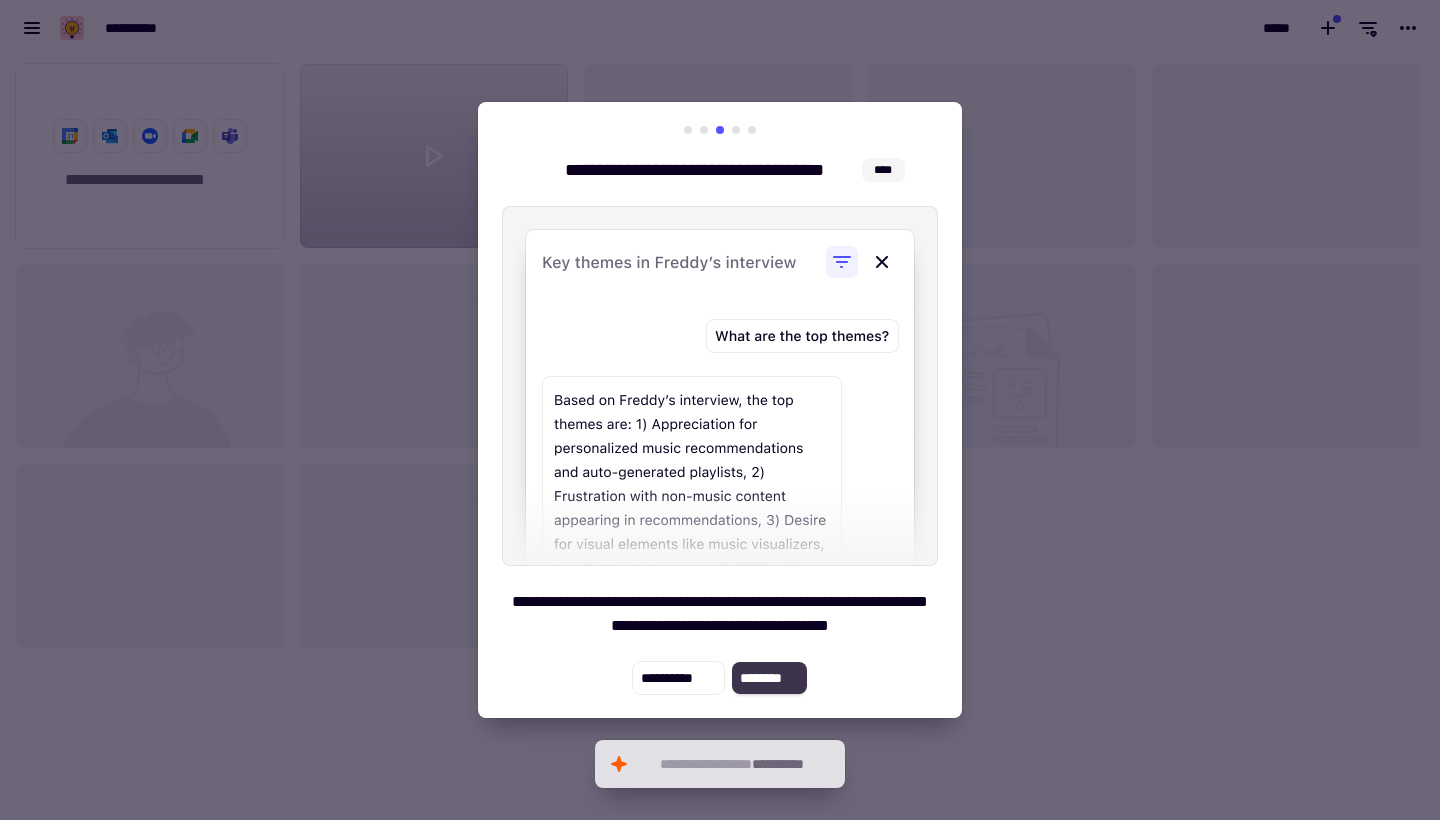 click on "********" 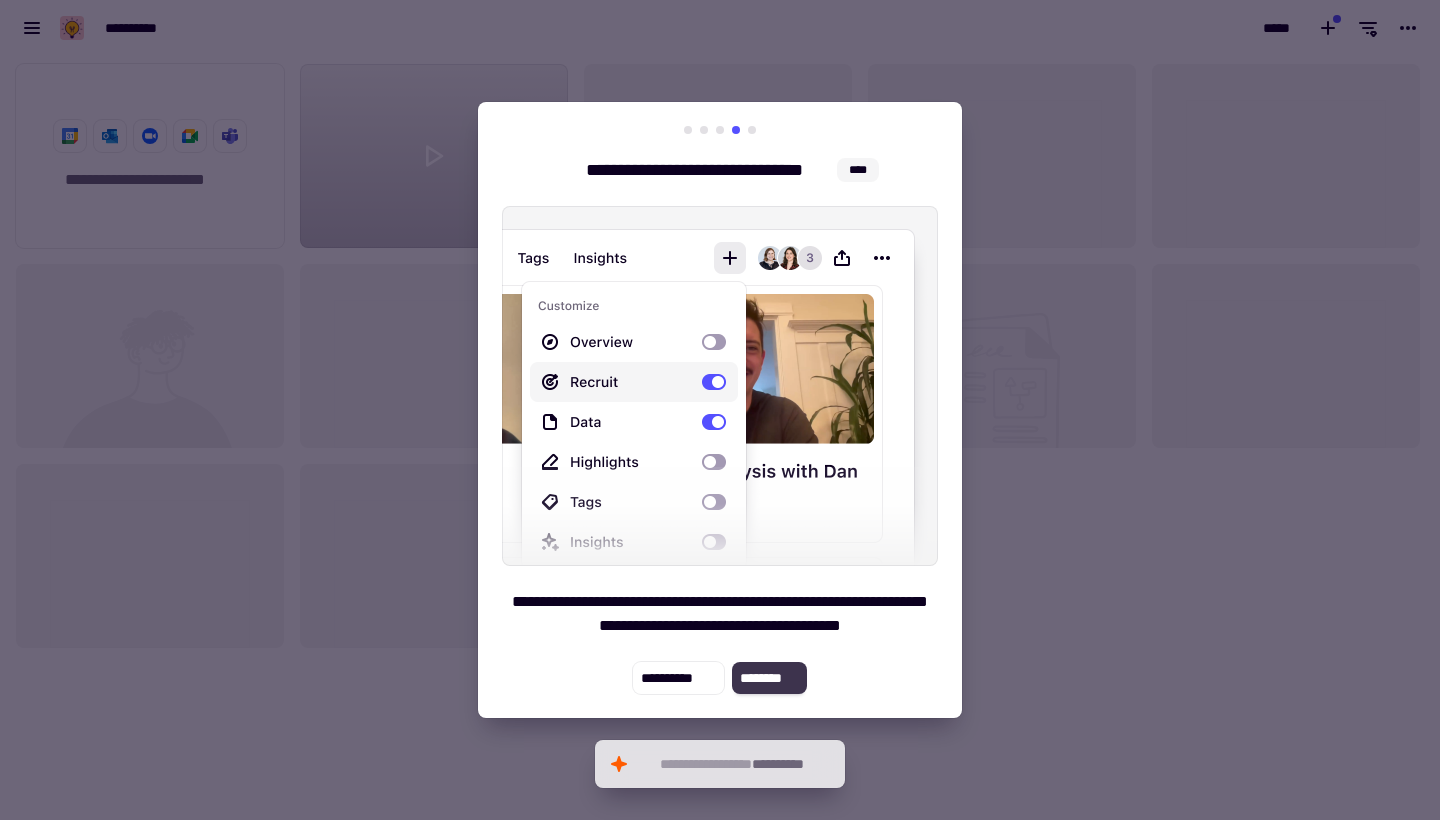 click on "********" 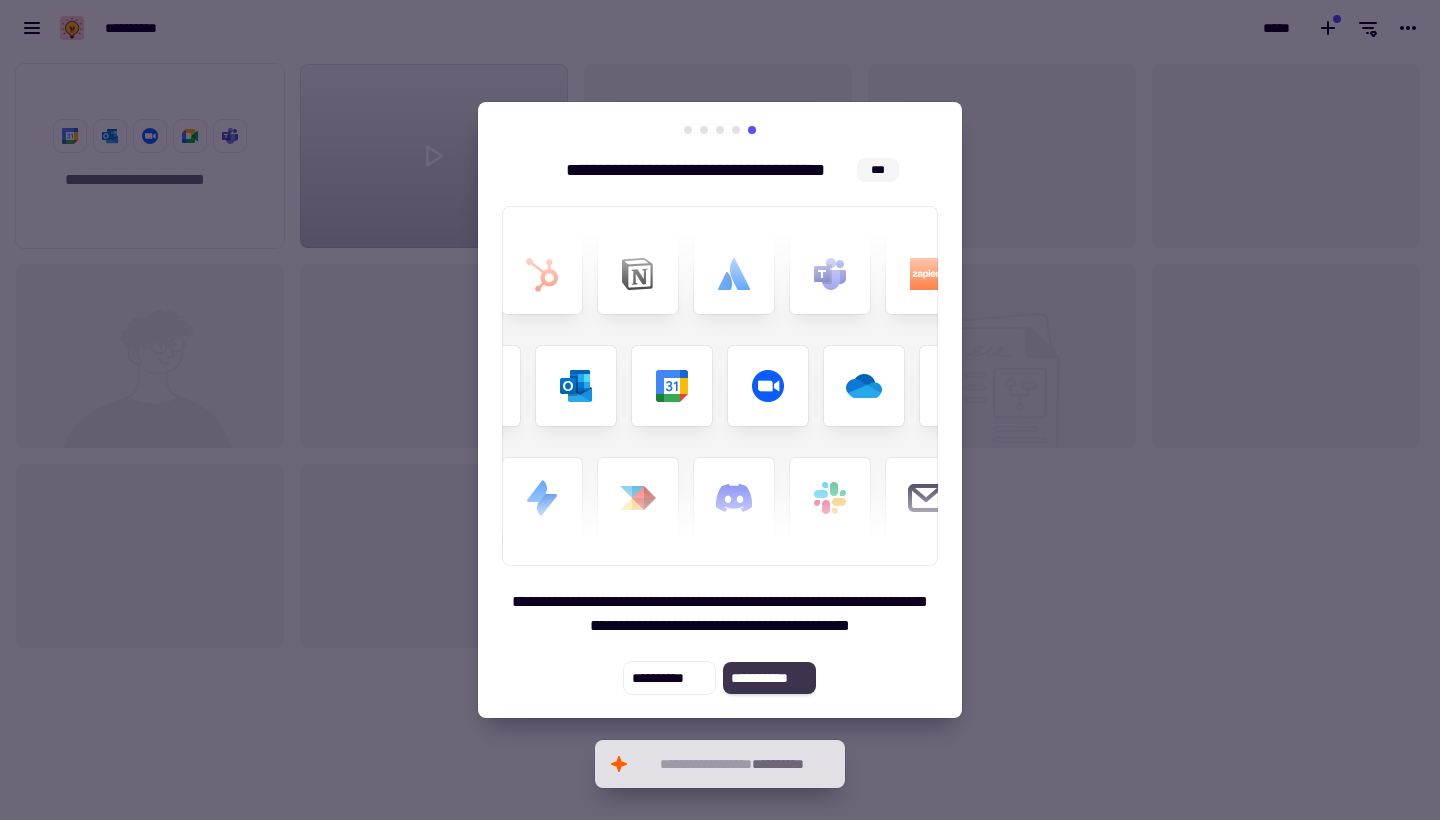 click on "**********" 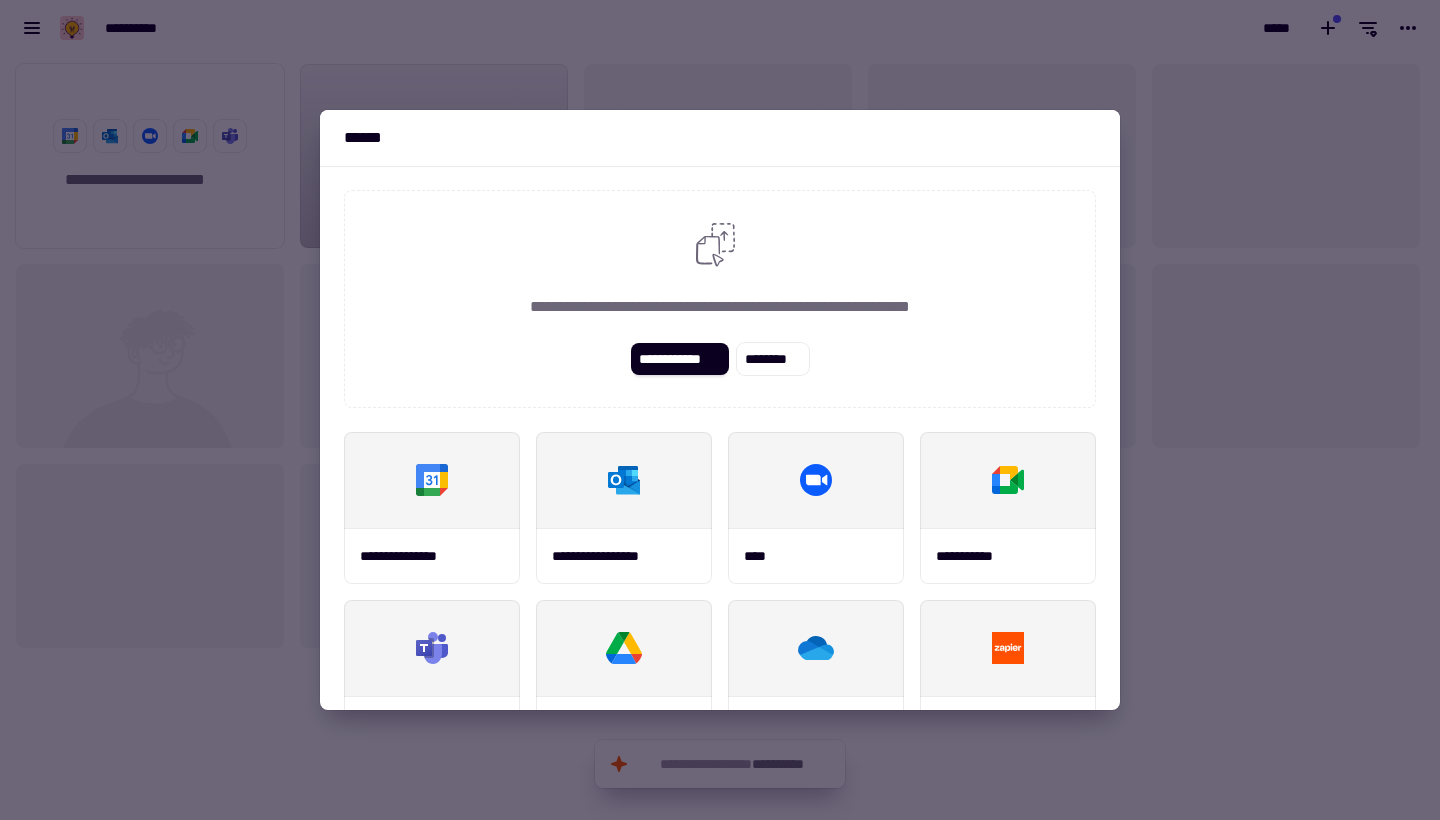 click at bounding box center [720, 410] 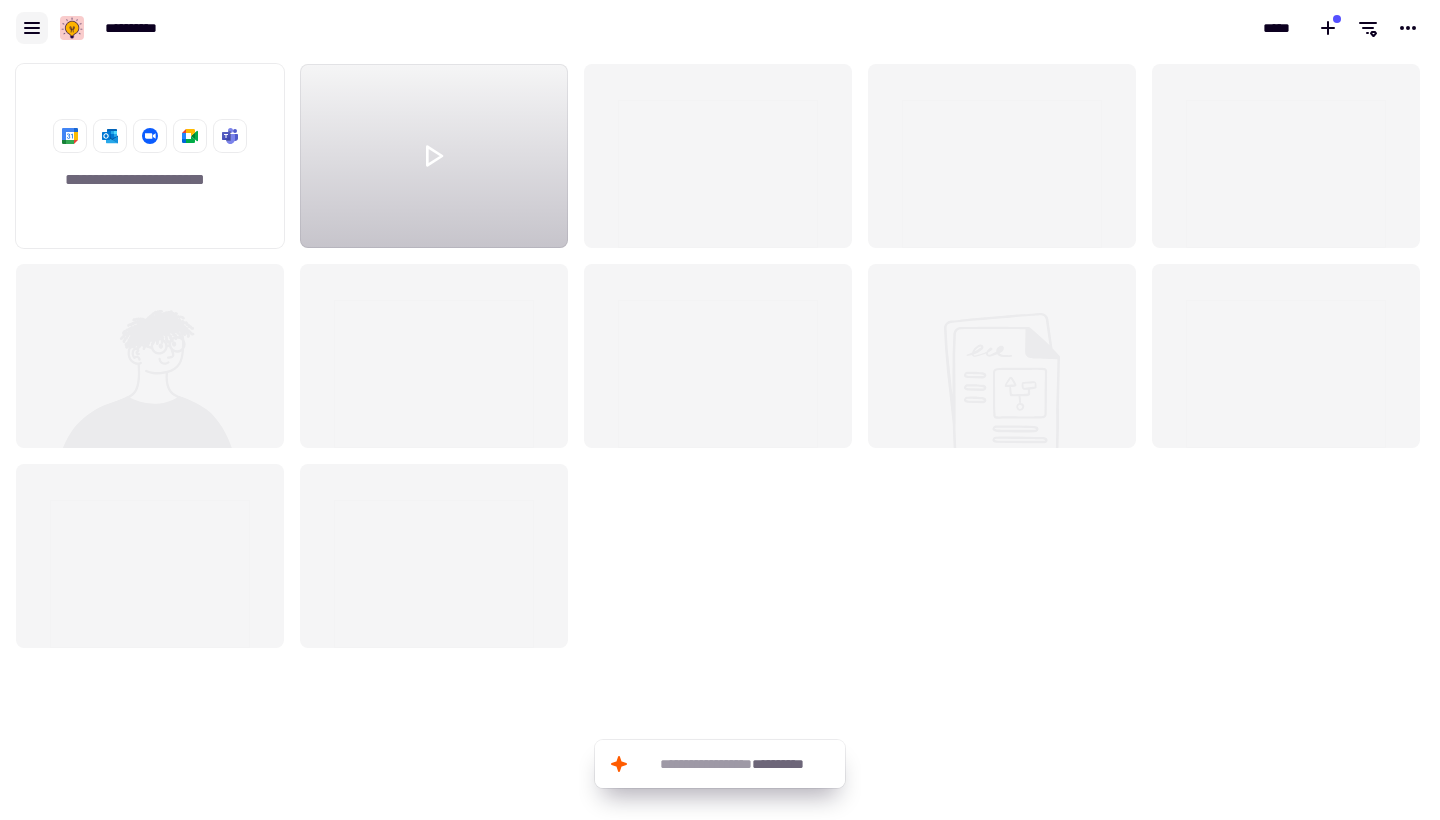 click 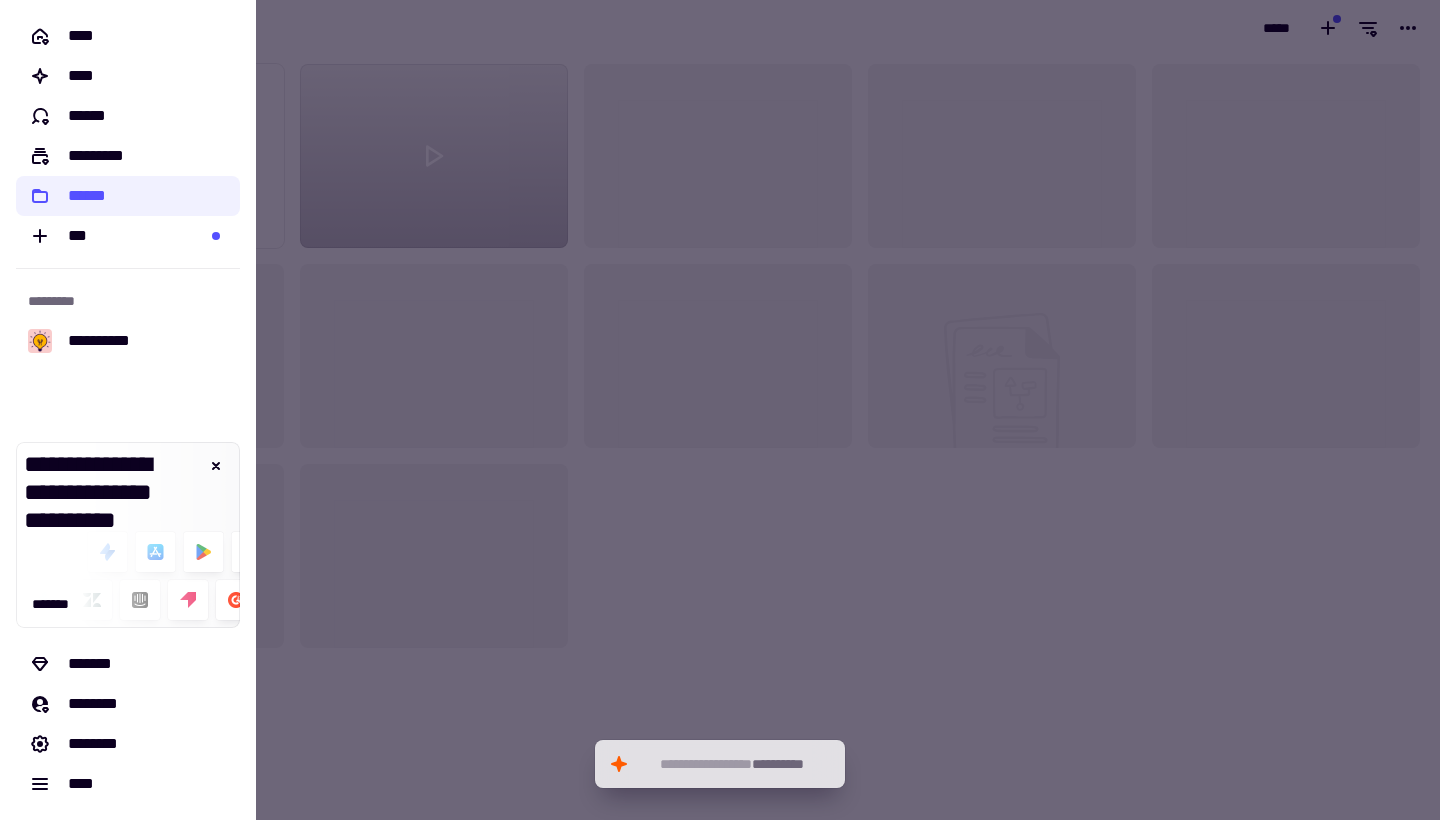 click at bounding box center [720, 410] 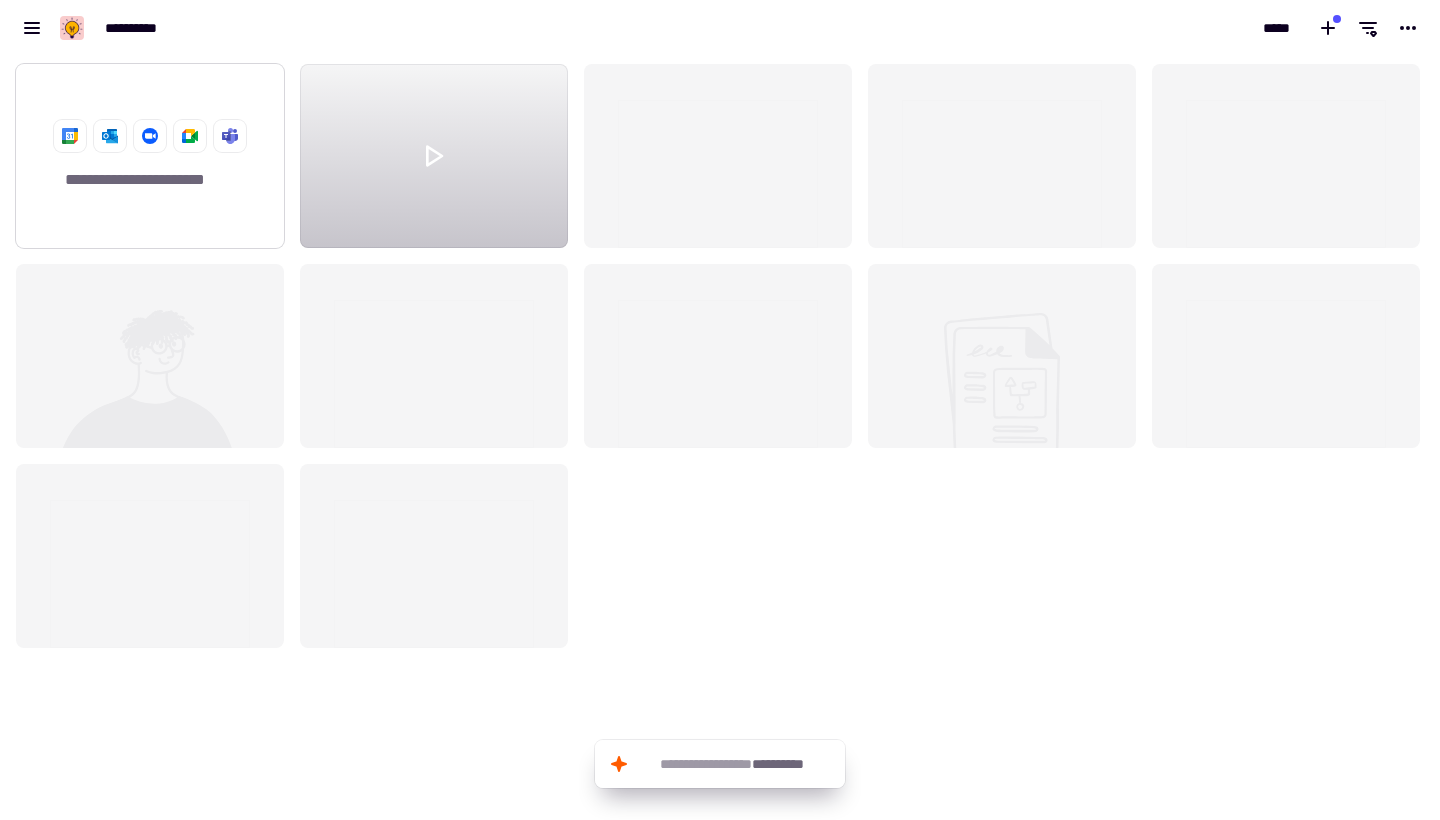 click on "**********" 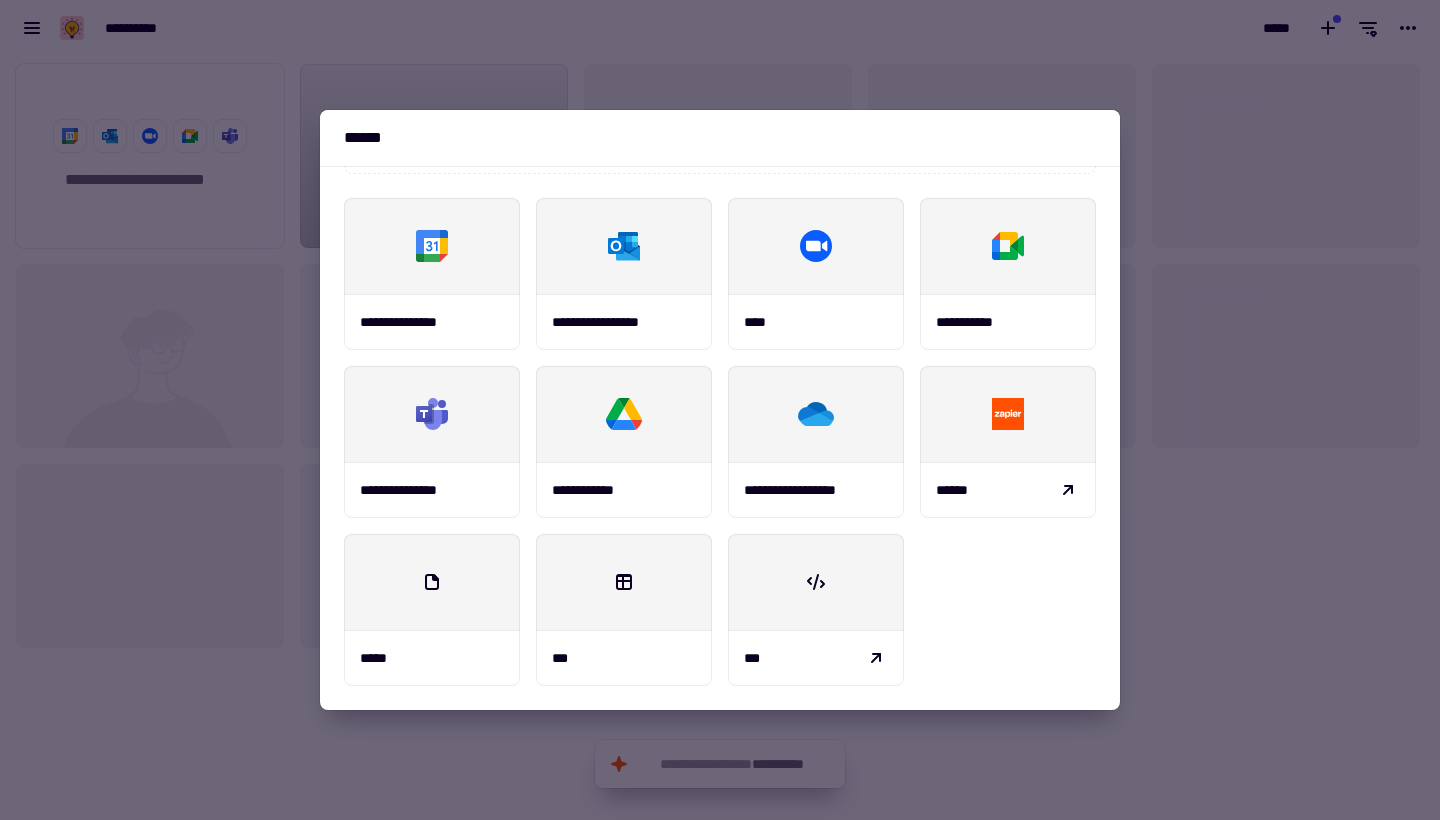 scroll, scrollTop: 234, scrollLeft: 0, axis: vertical 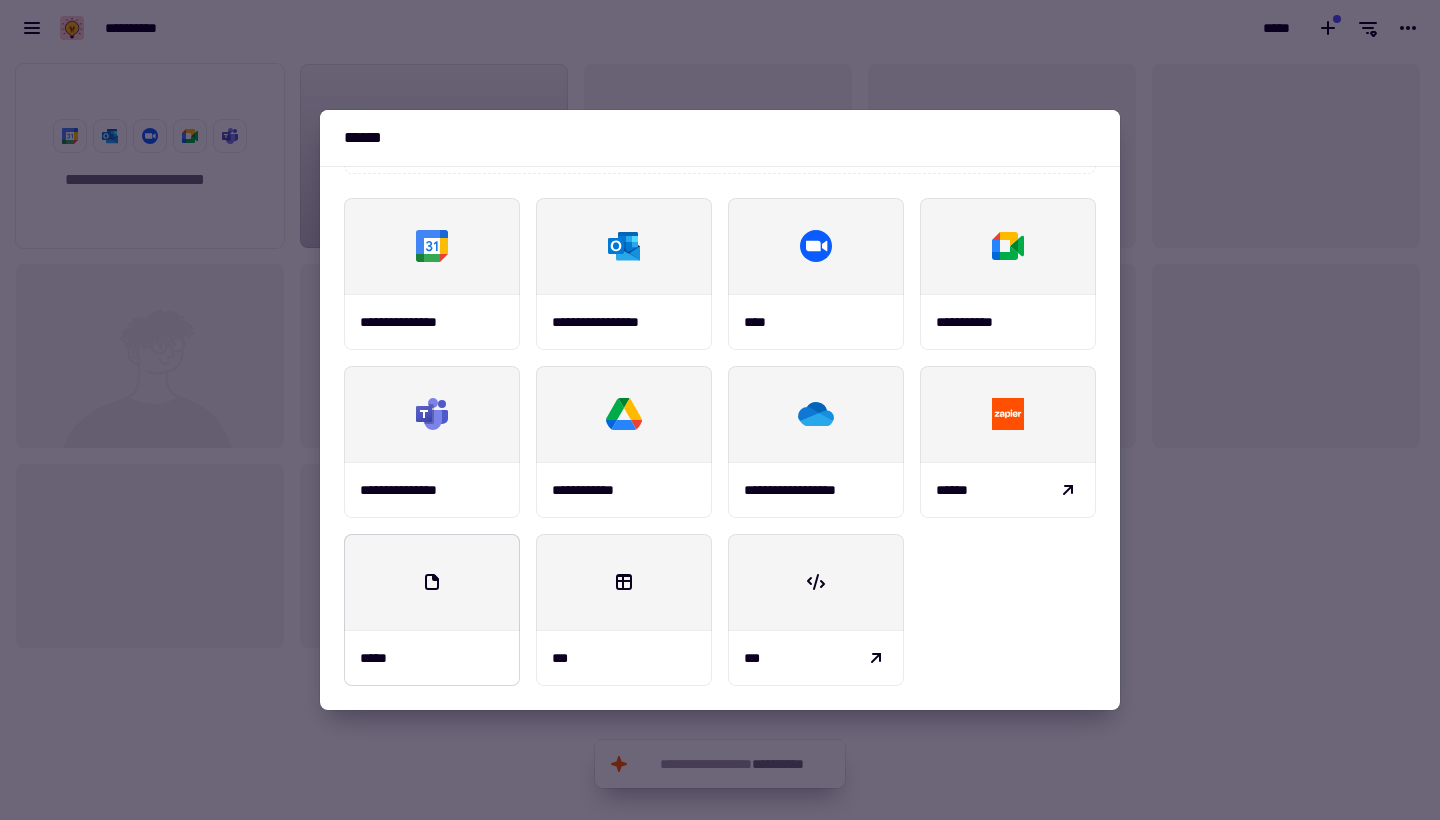 click at bounding box center [432, 582] 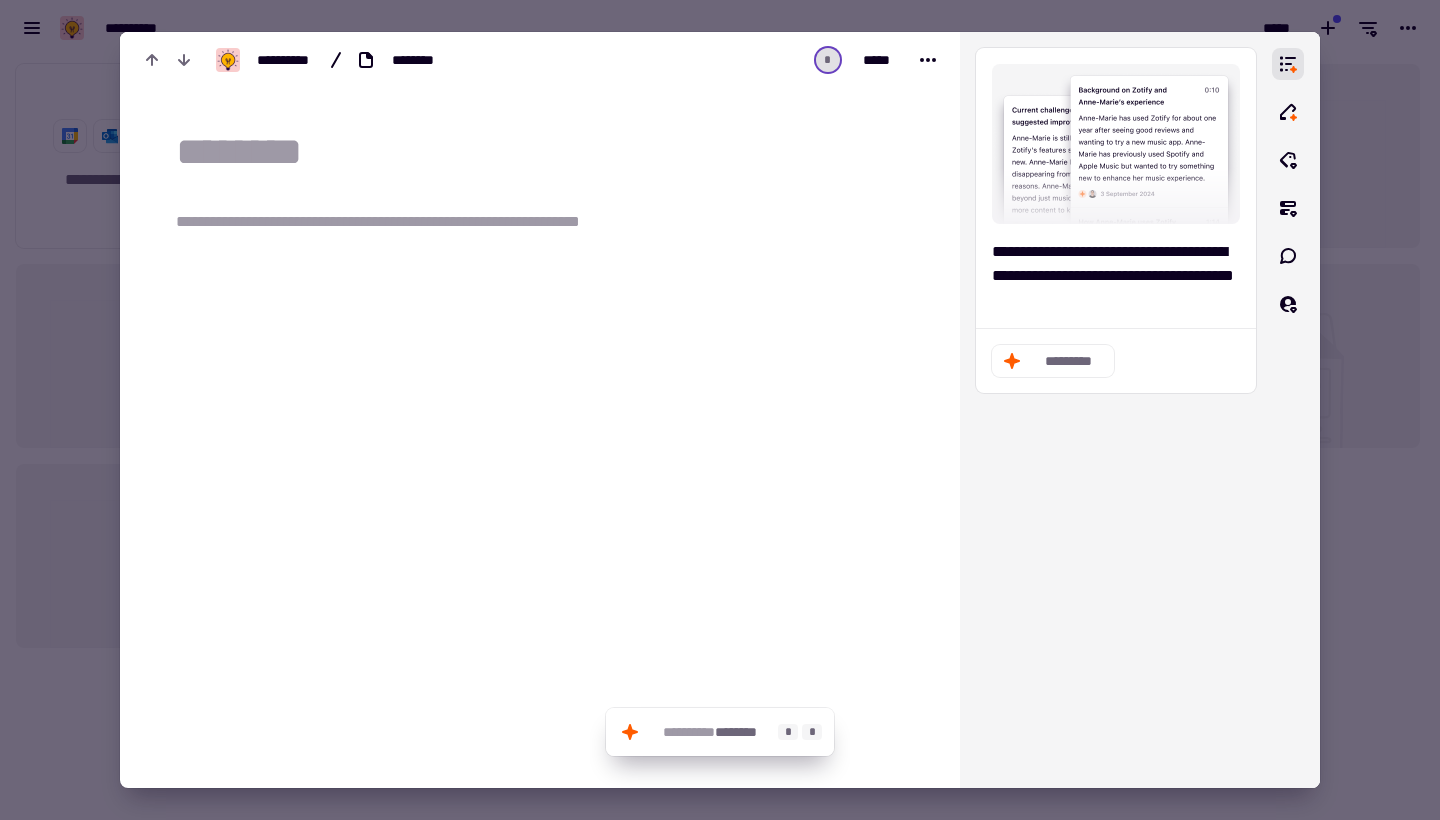click on "*********   ******** * *" 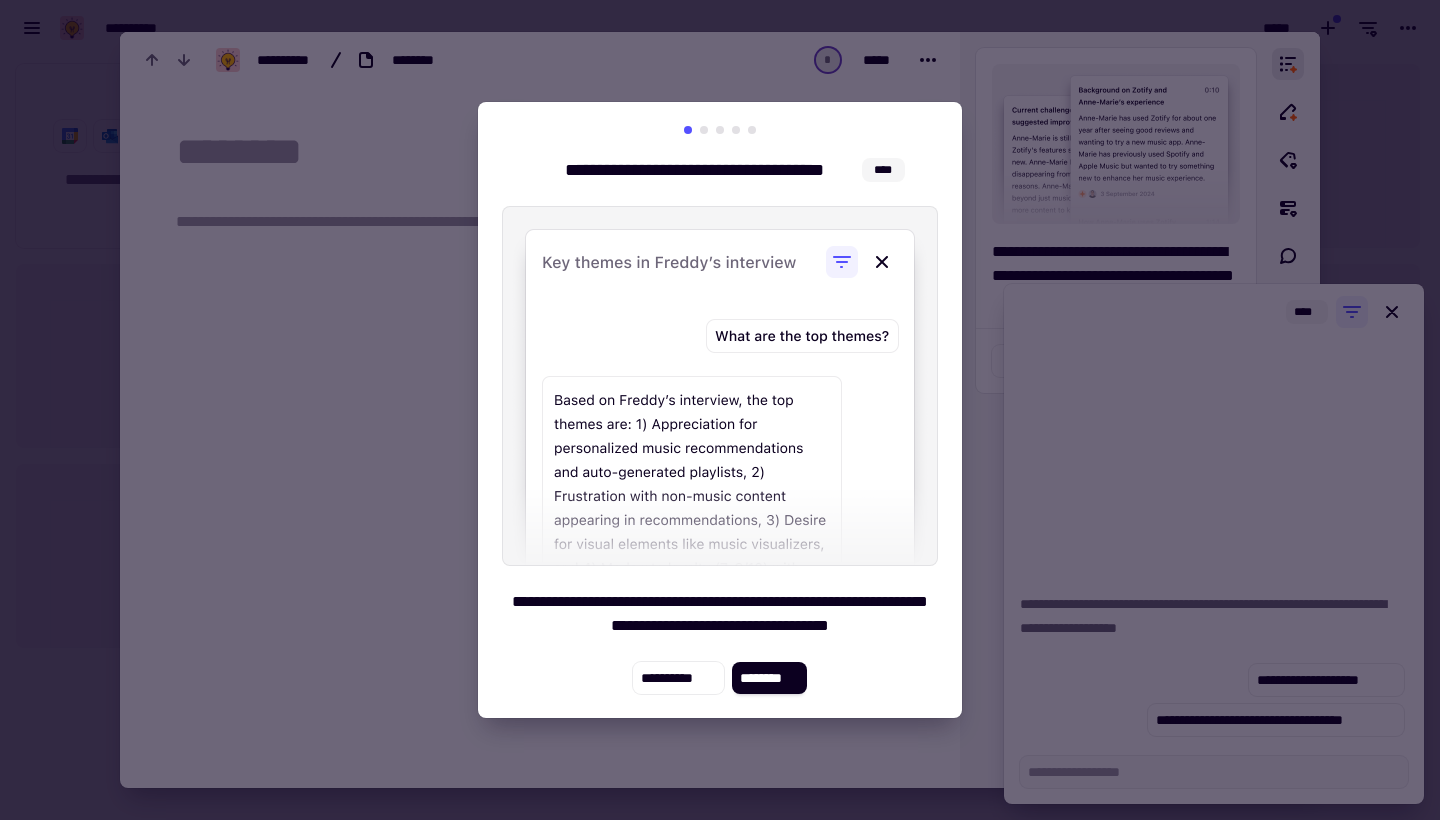 click at bounding box center [720, 410] 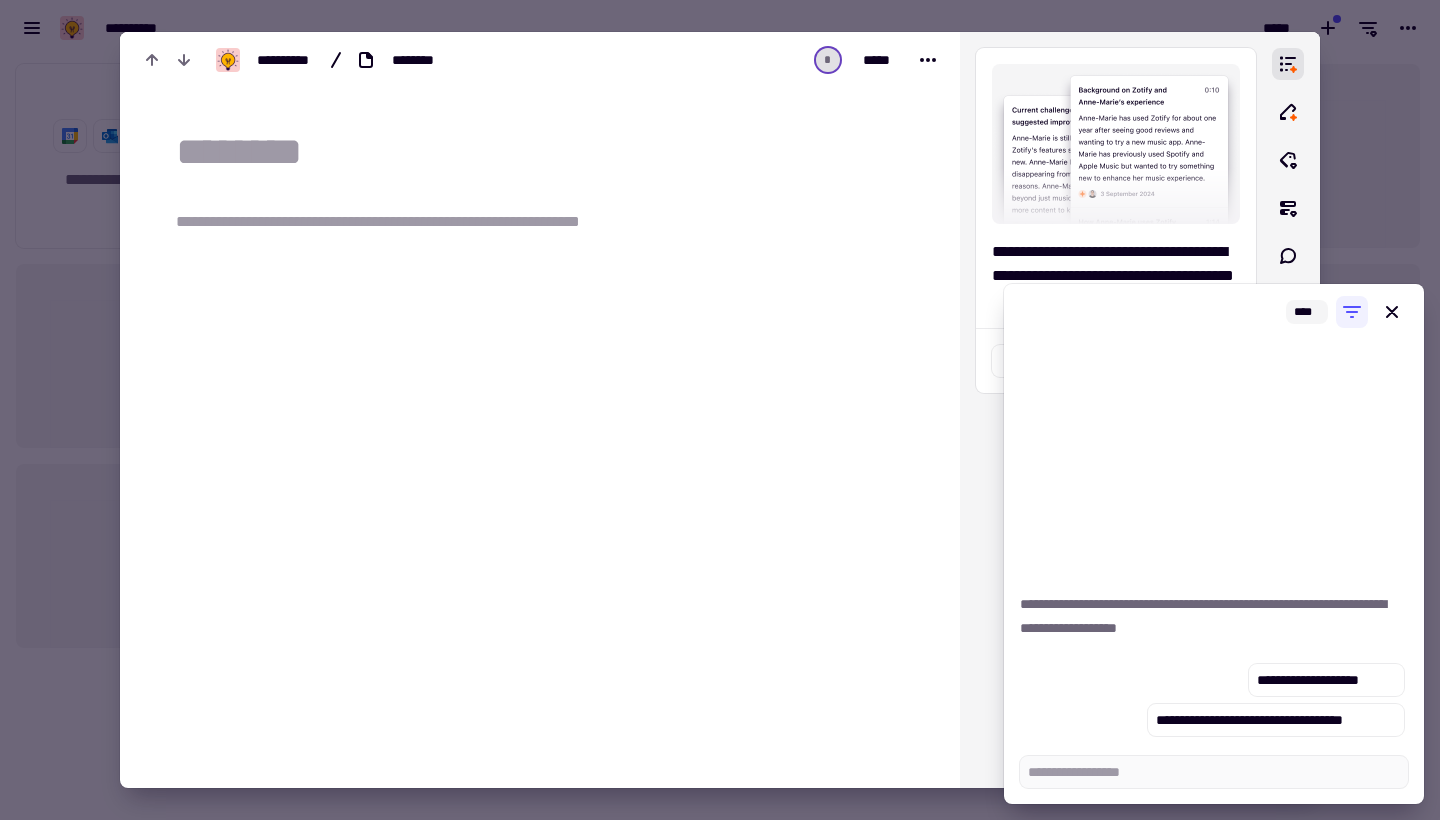 click at bounding box center (720, 410) 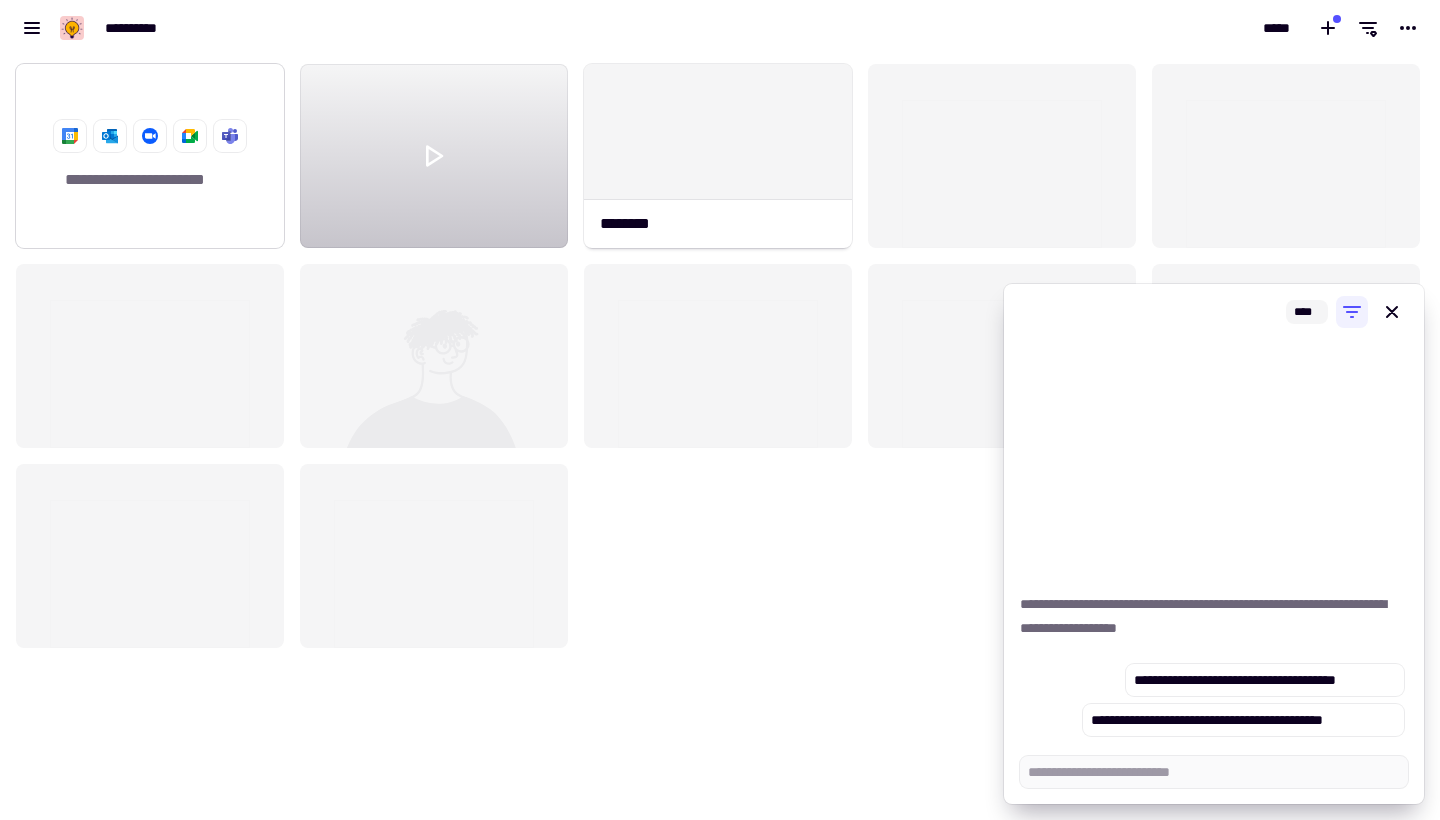 click 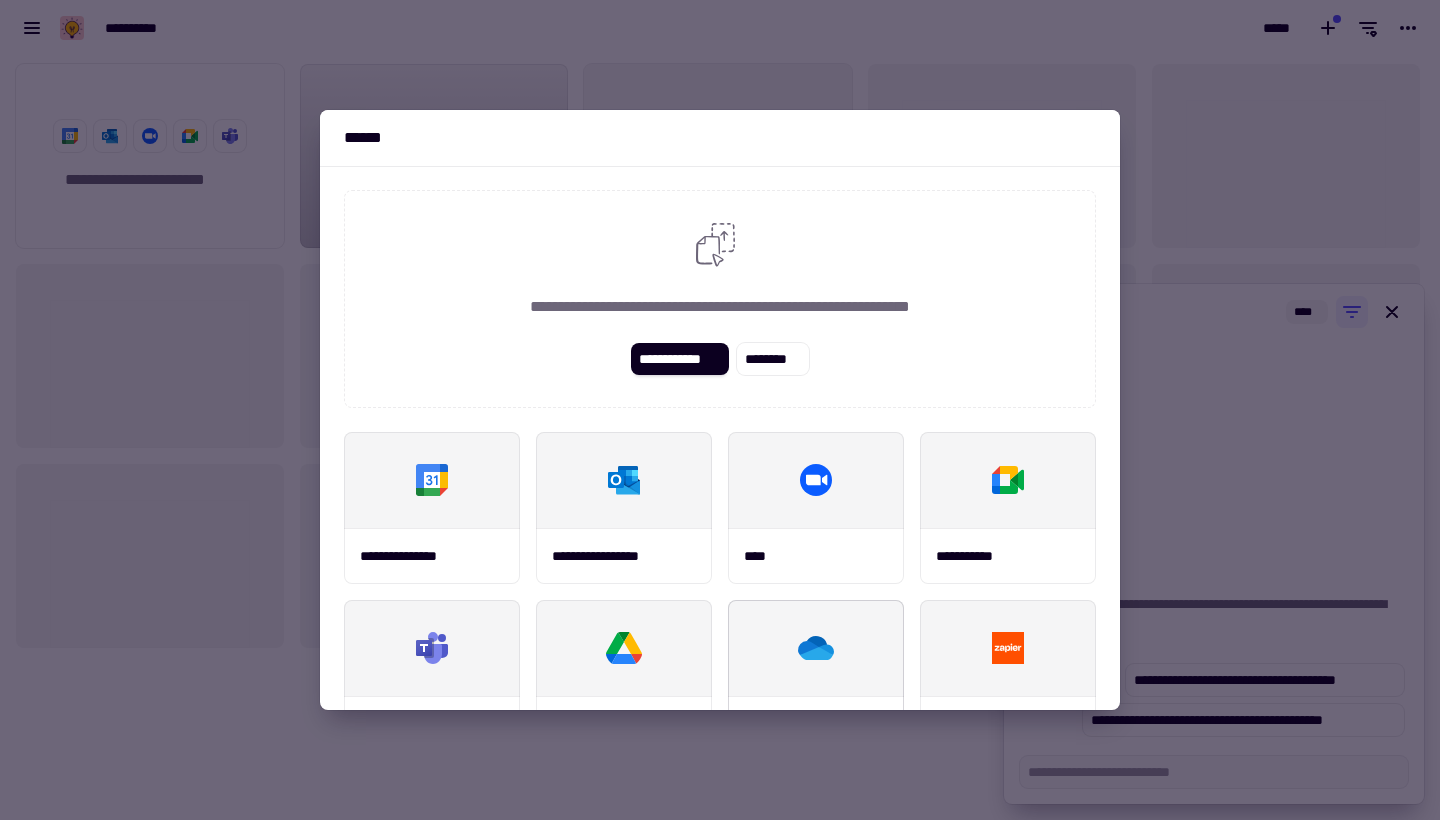 scroll, scrollTop: 0, scrollLeft: 0, axis: both 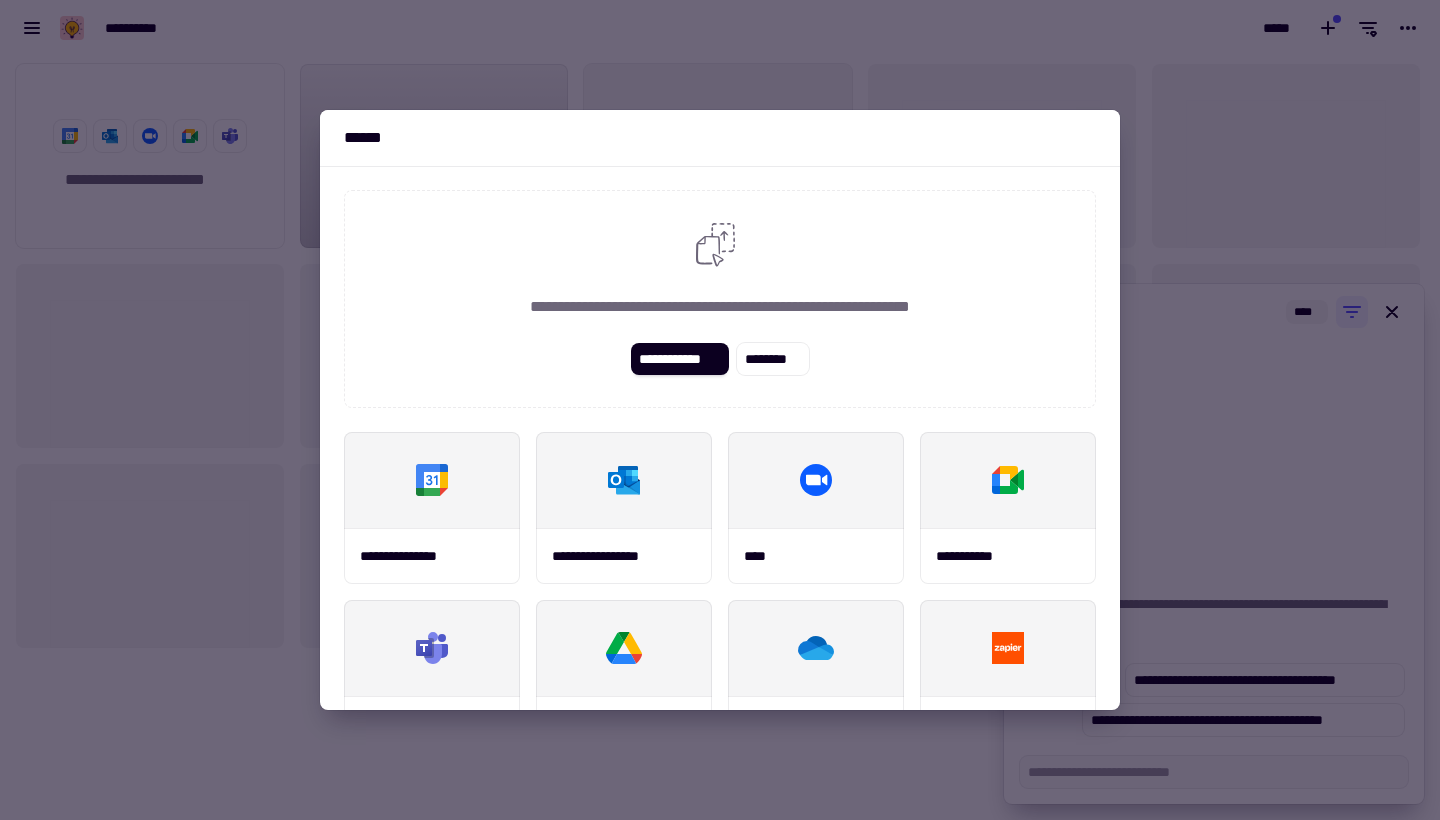 click at bounding box center [720, 410] 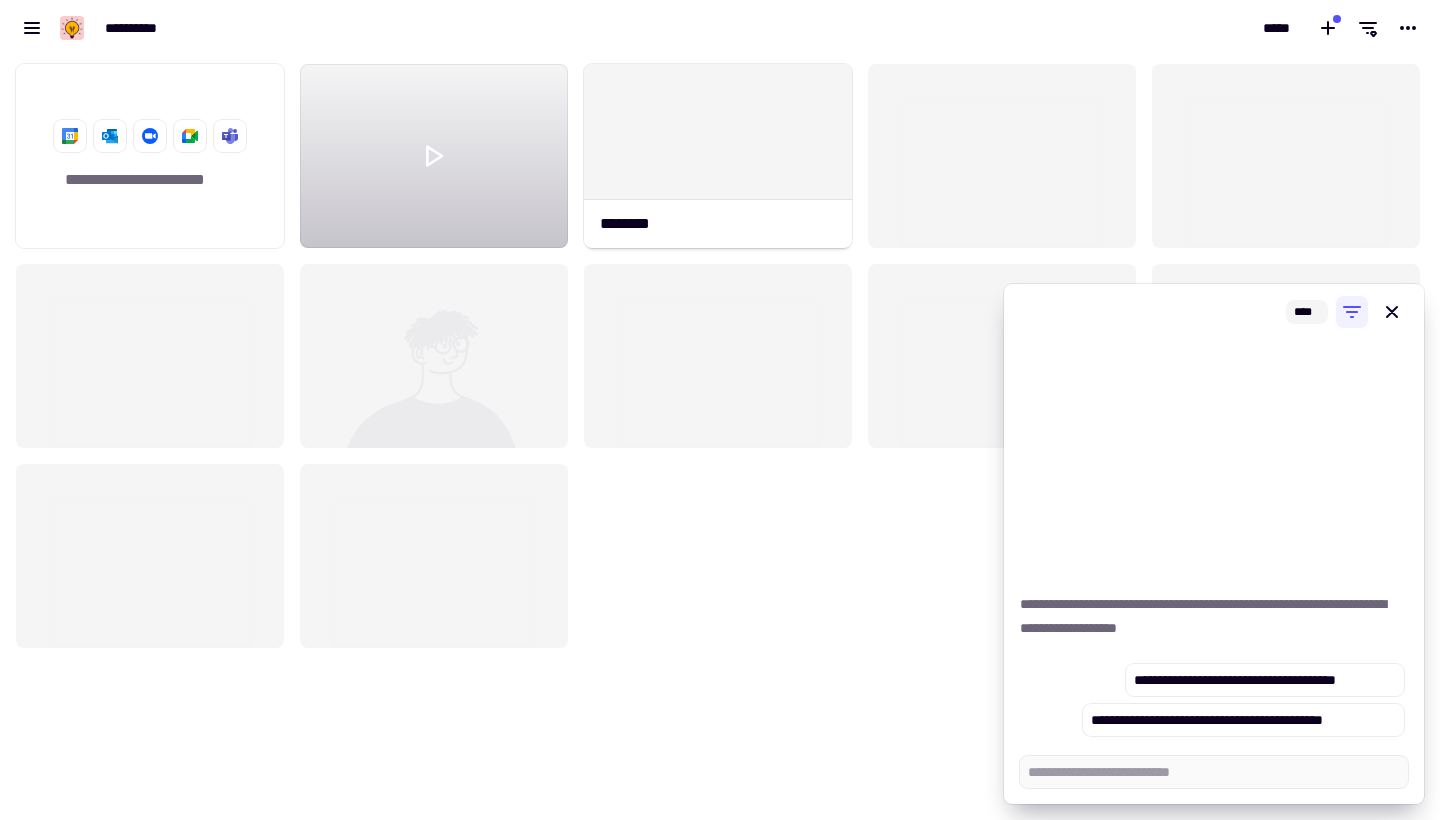 click 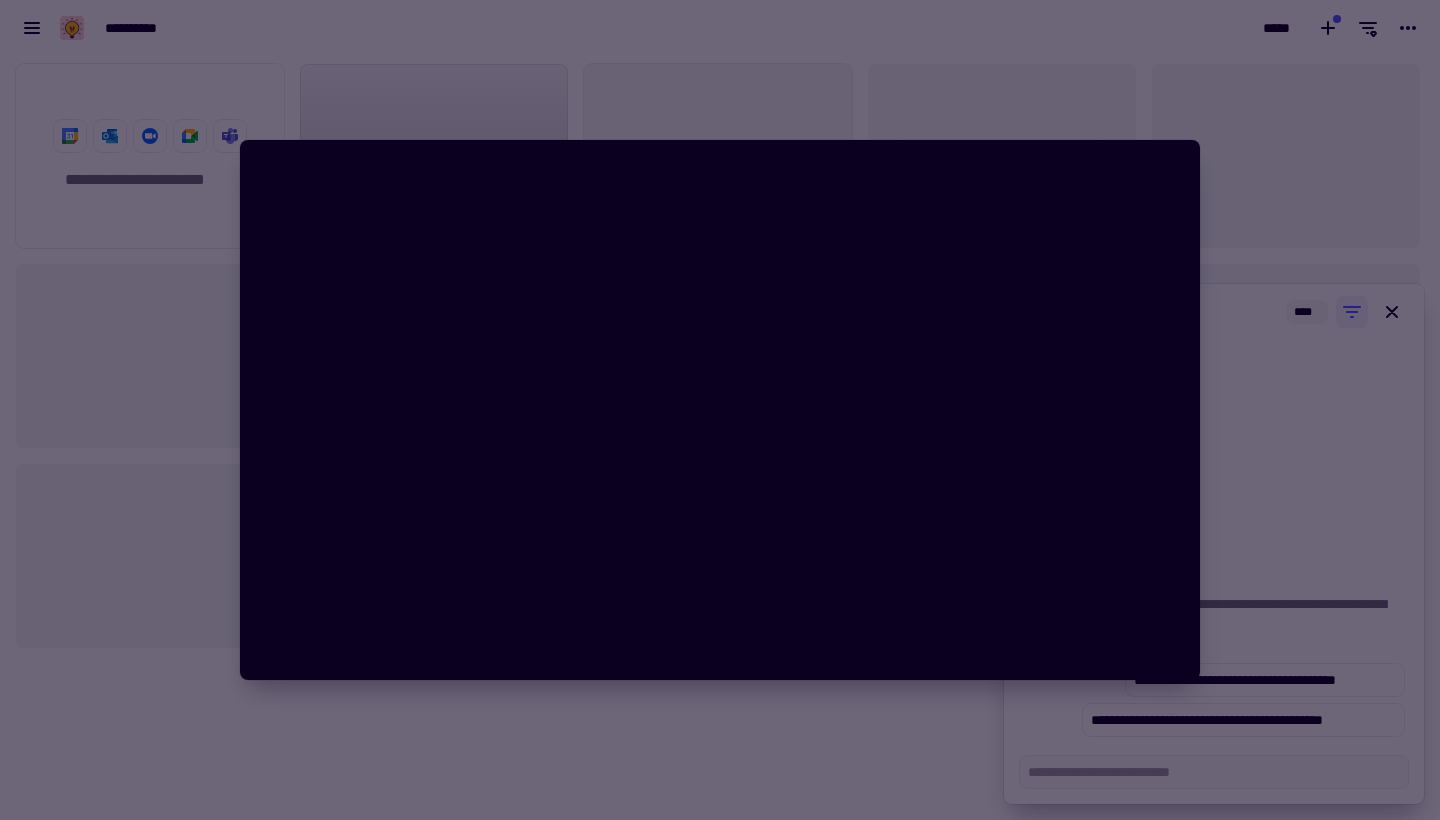 click at bounding box center (720, 410) 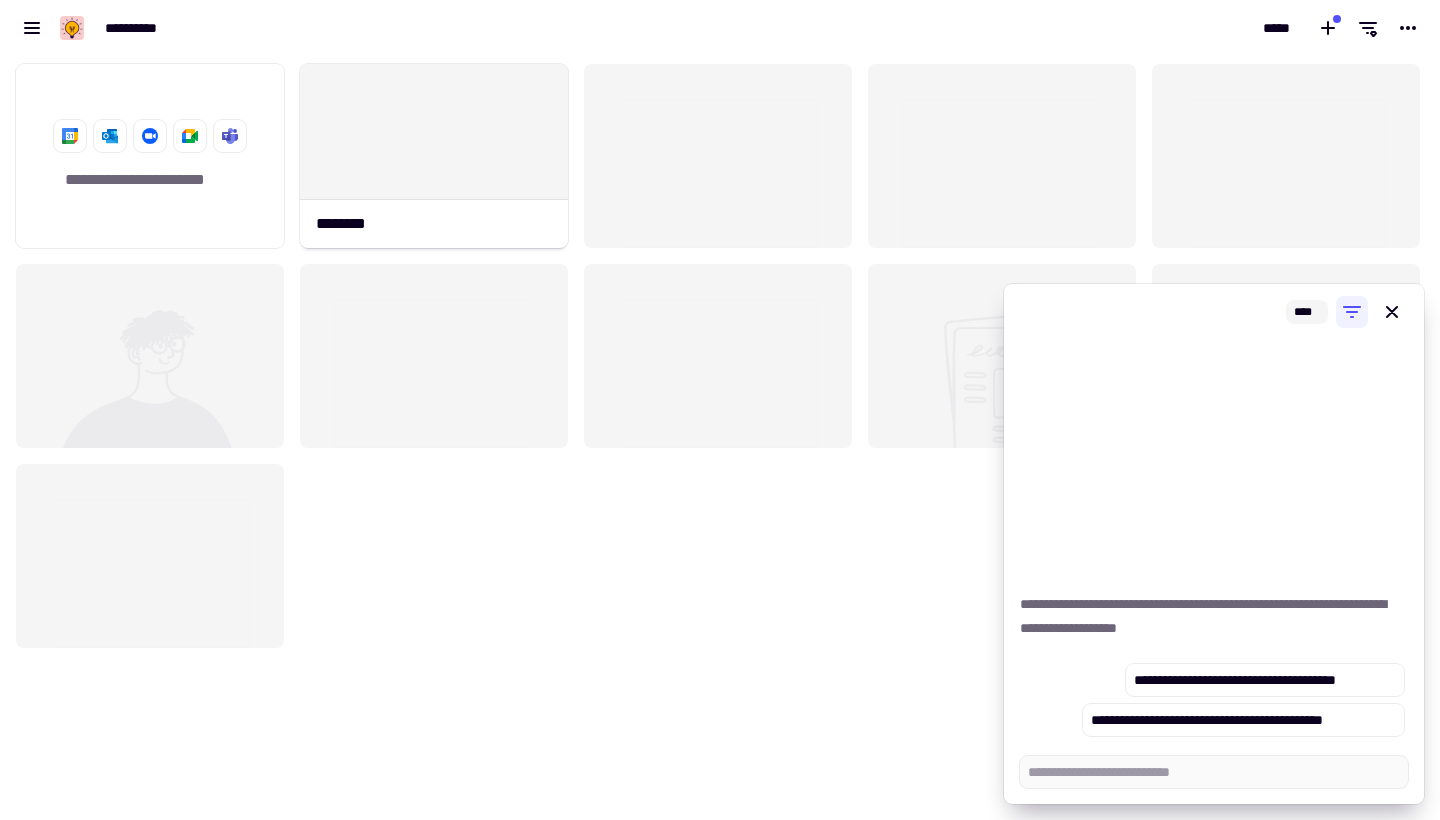 click on "**********" 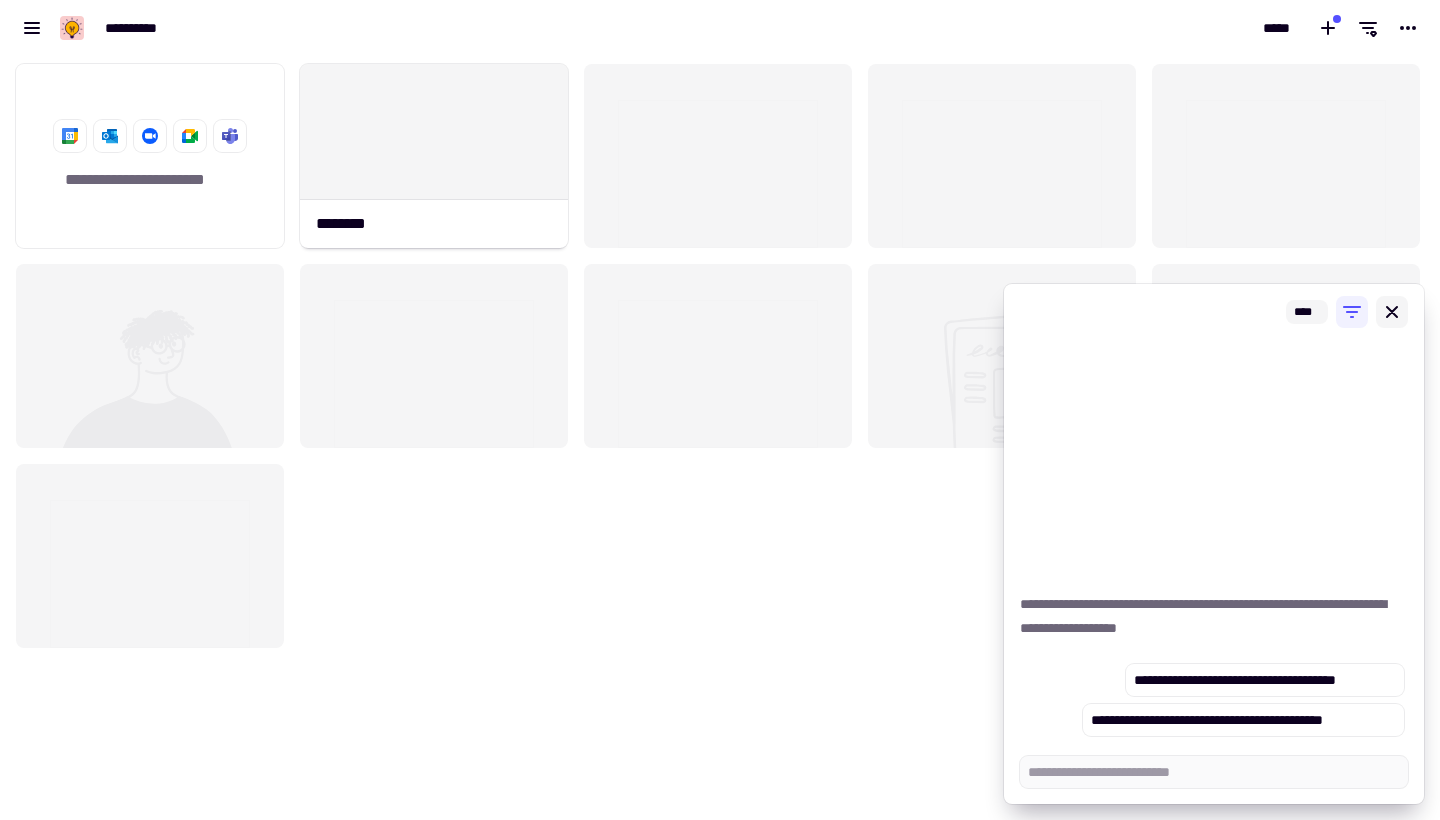 click 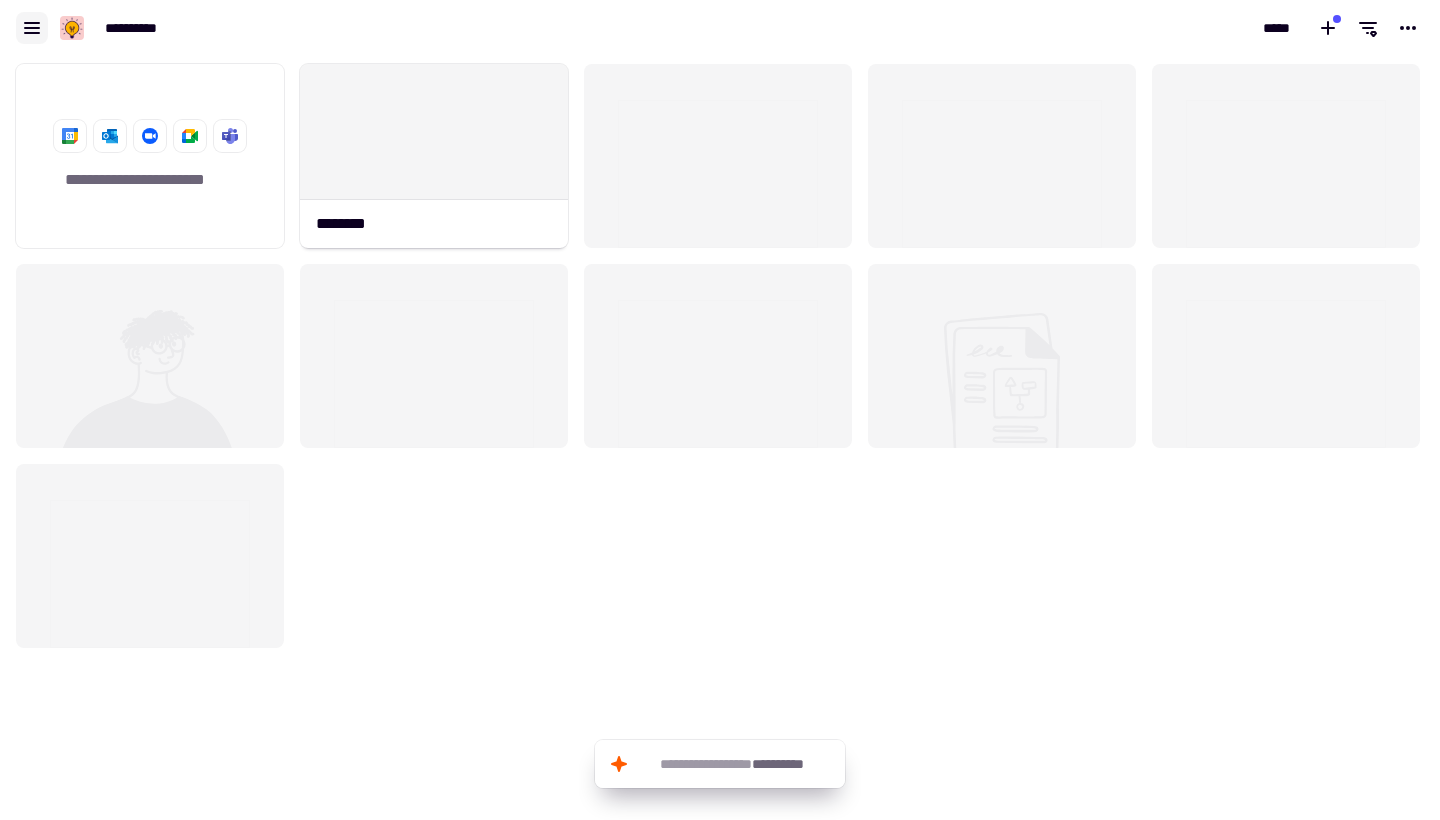 click 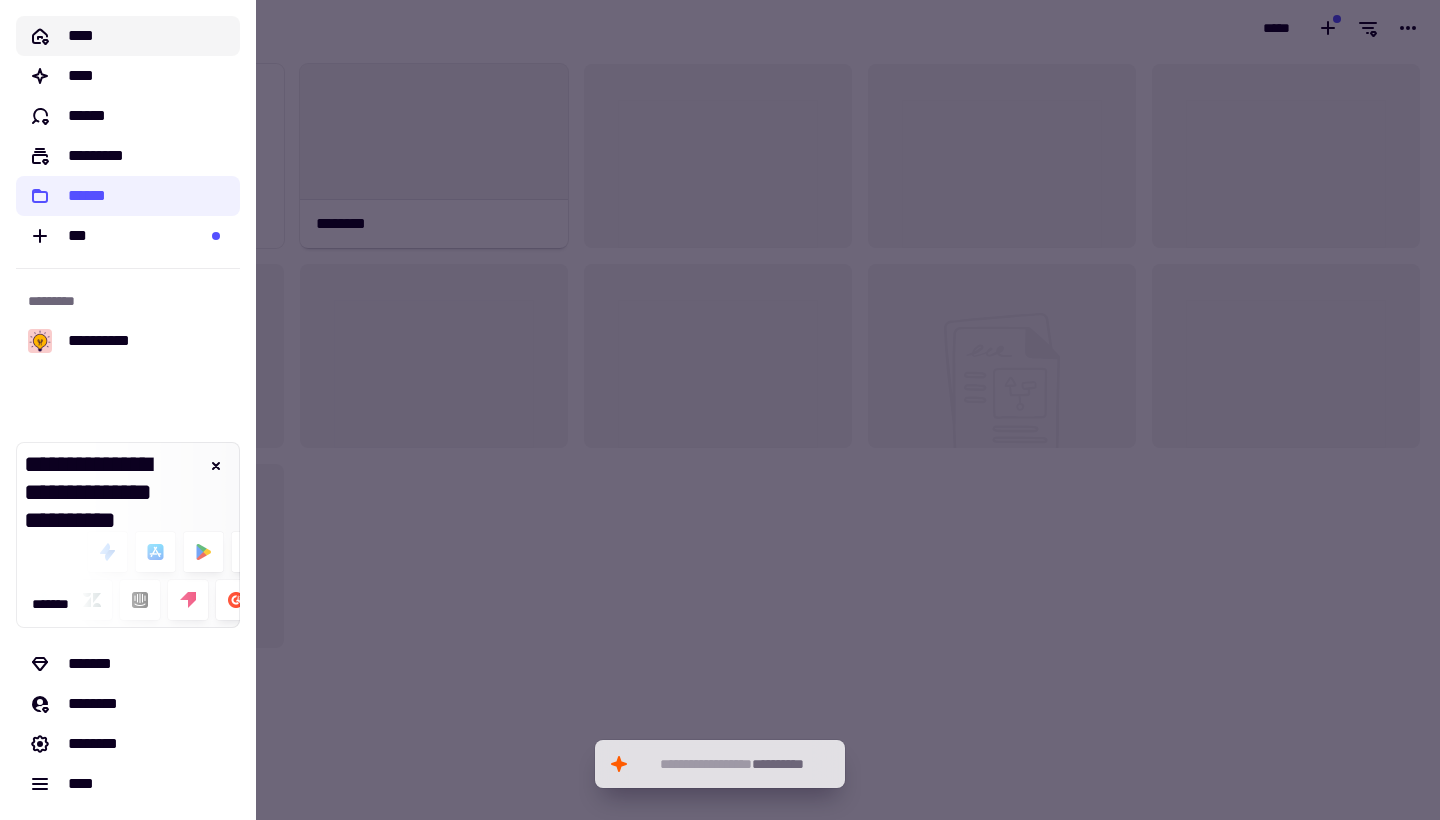 click on "****" 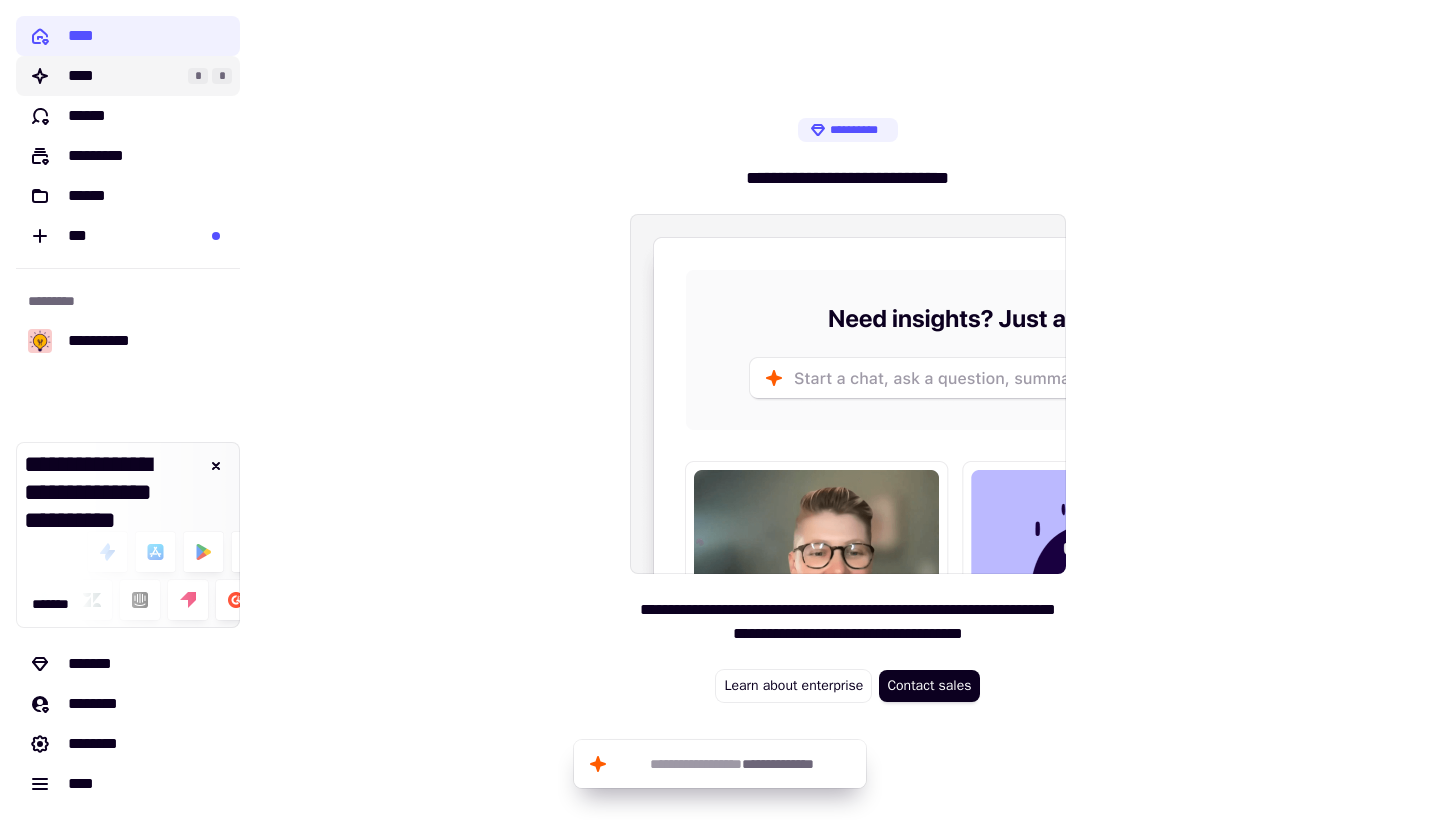 click on "****" 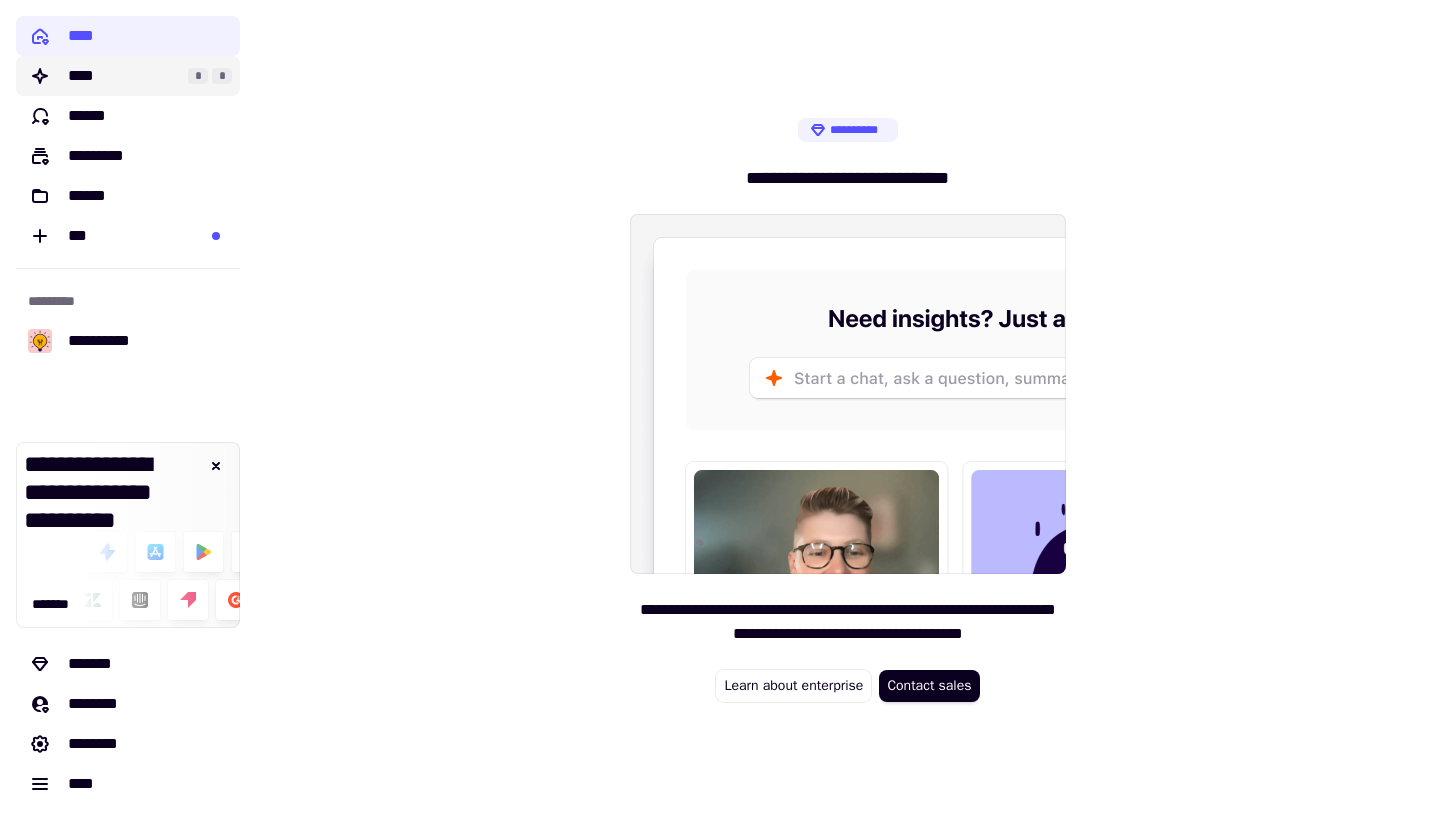 scroll, scrollTop: 0, scrollLeft: 0, axis: both 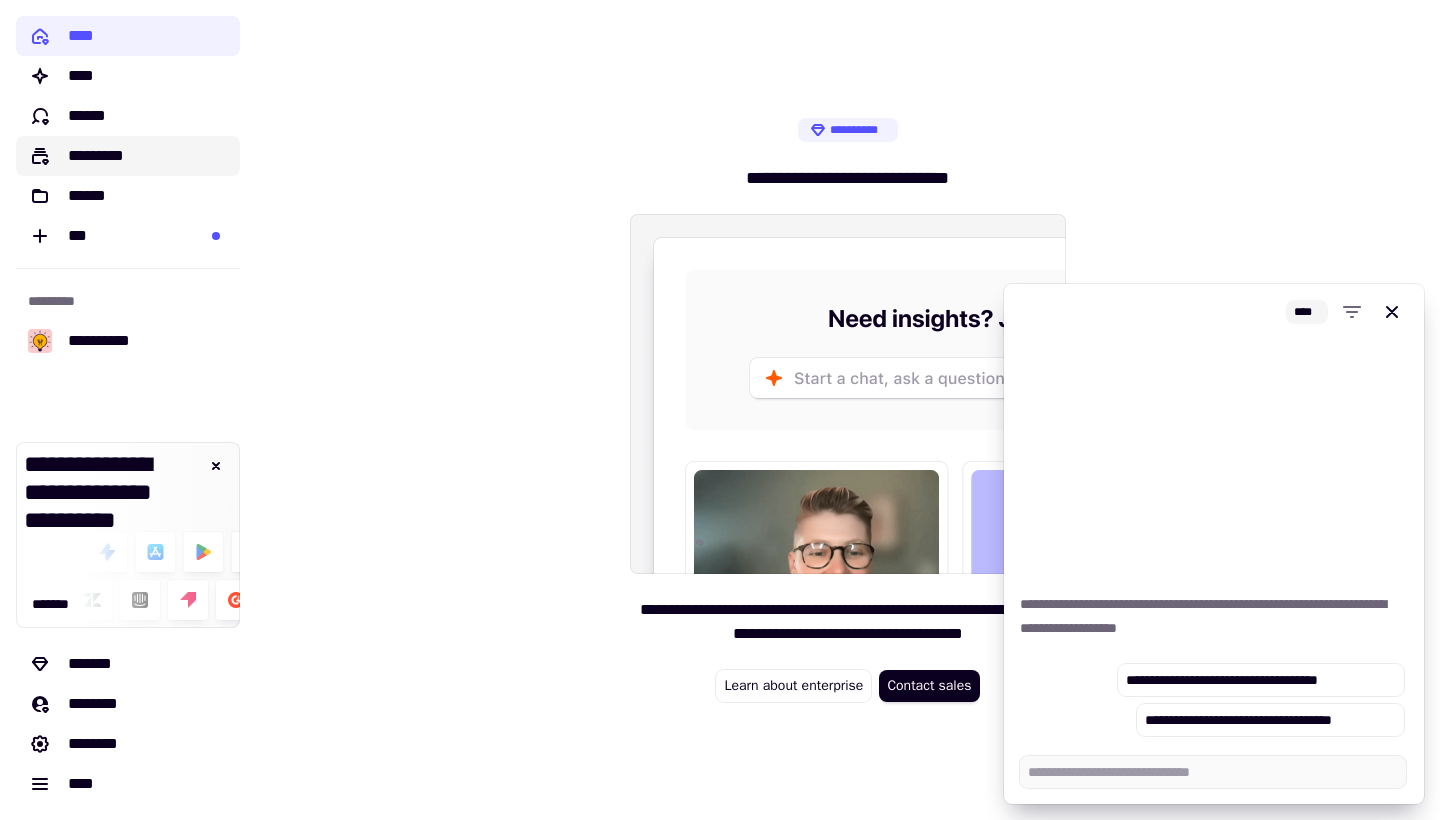 click on "*********" 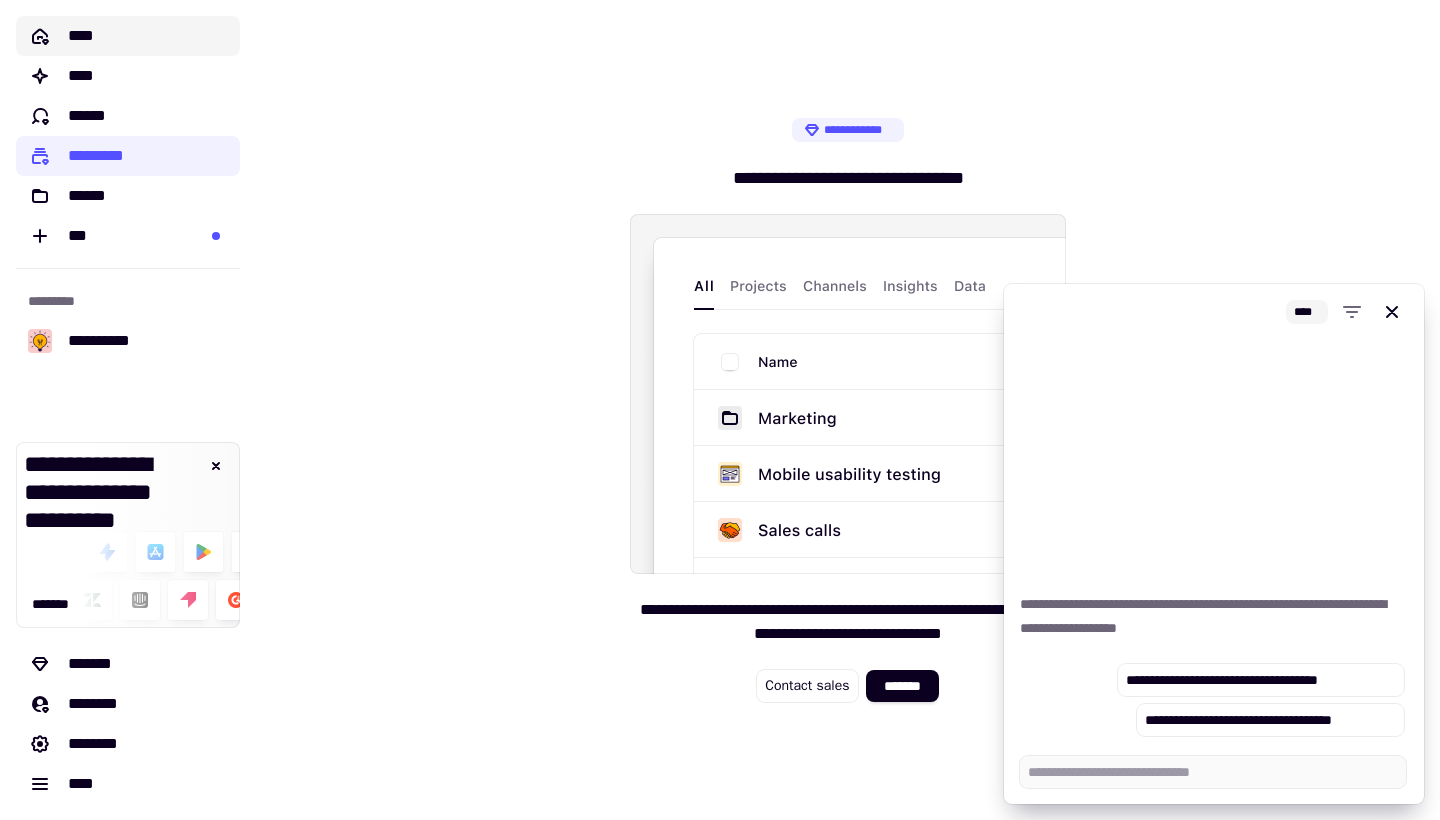 click on "****" 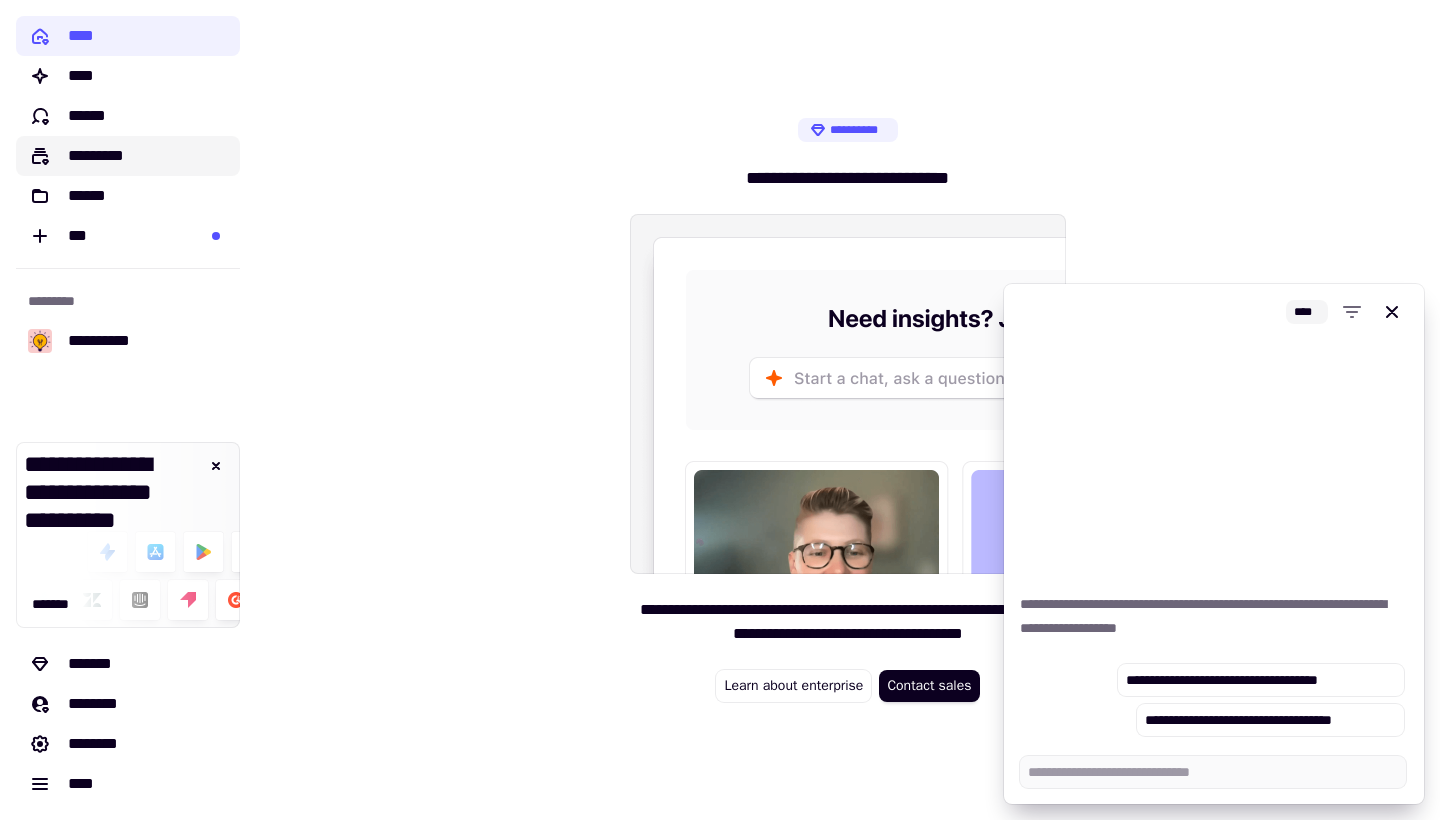 click on "*********" 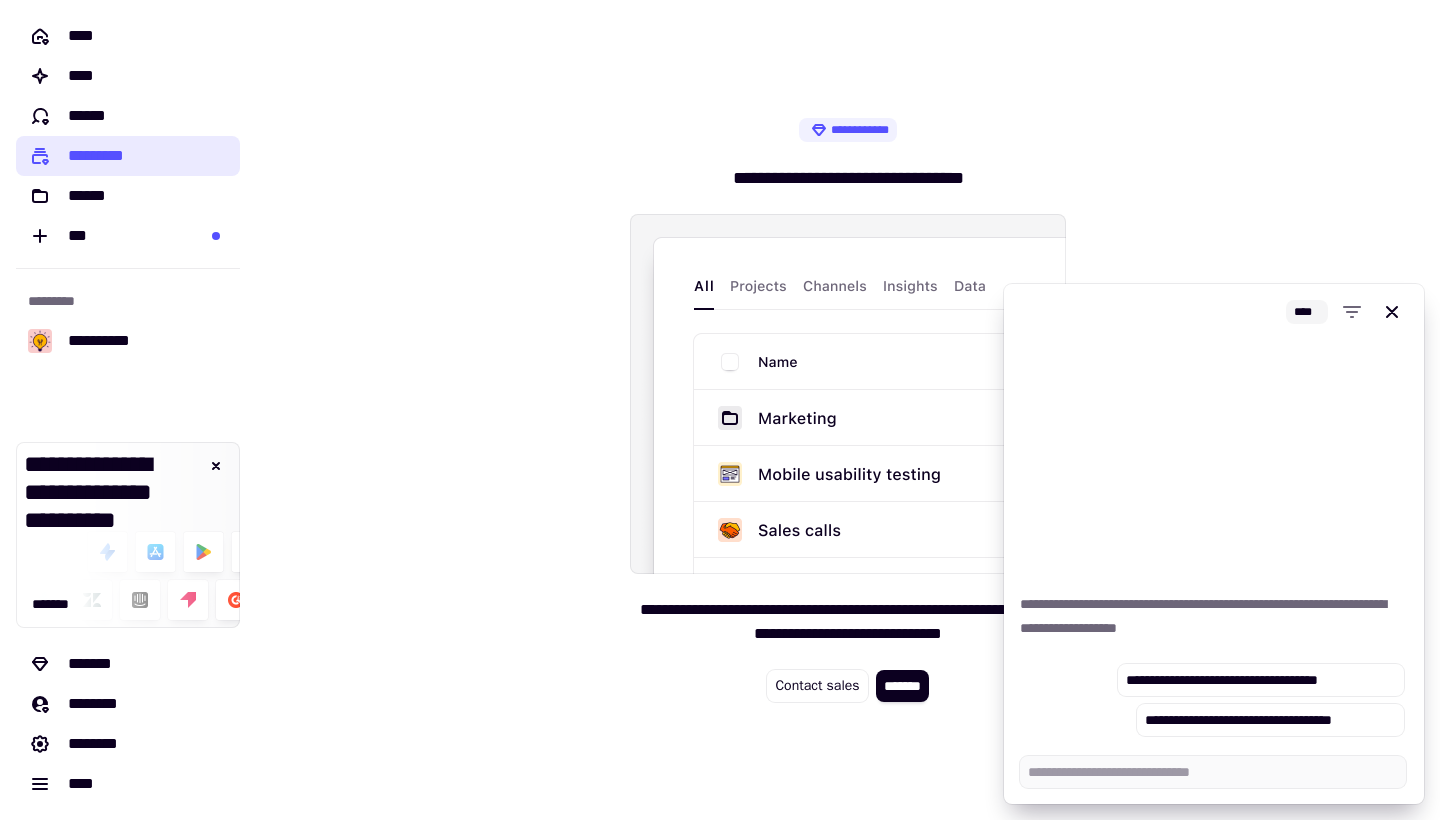 type on "*" 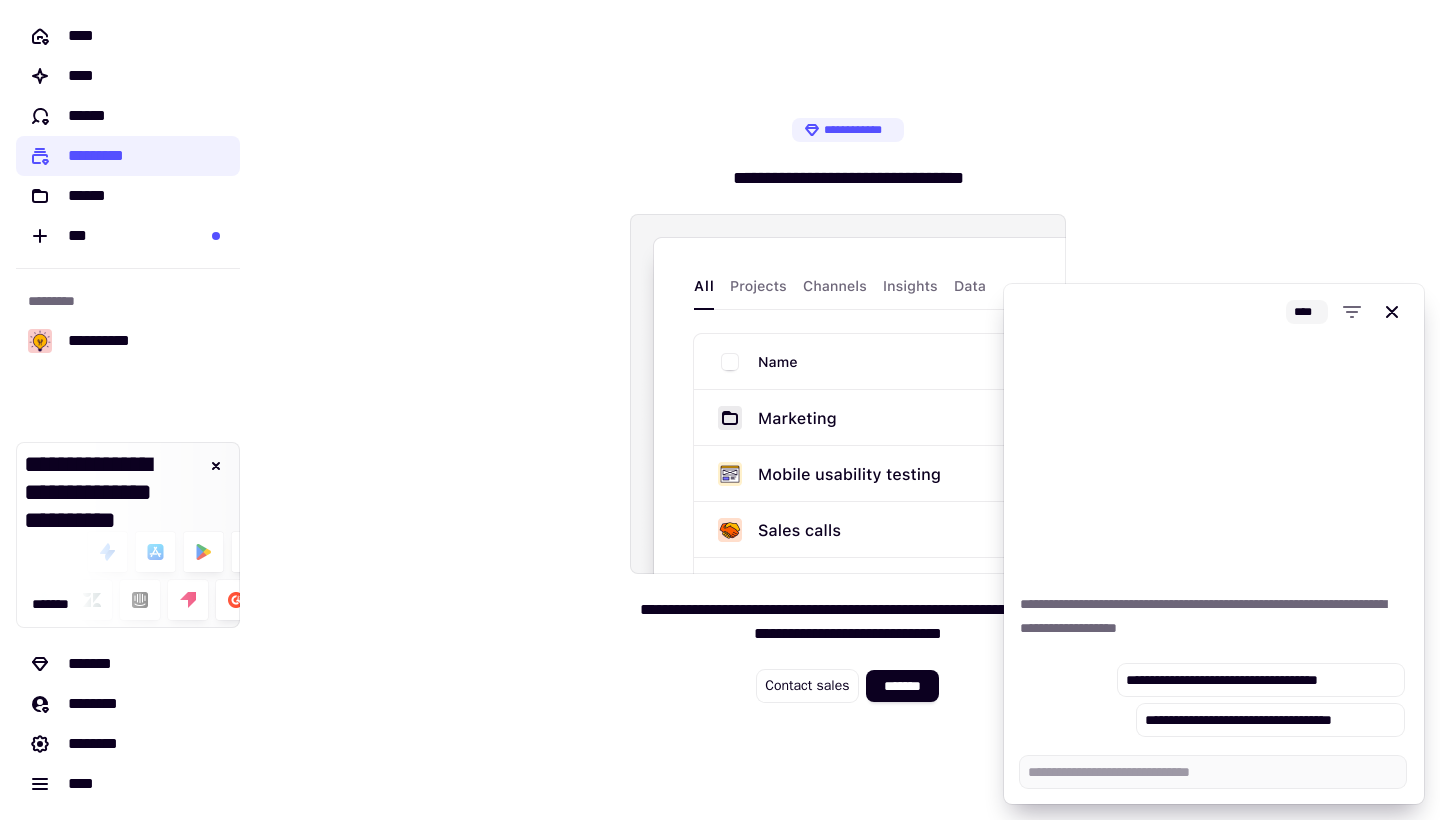 click at bounding box center [848, 394] 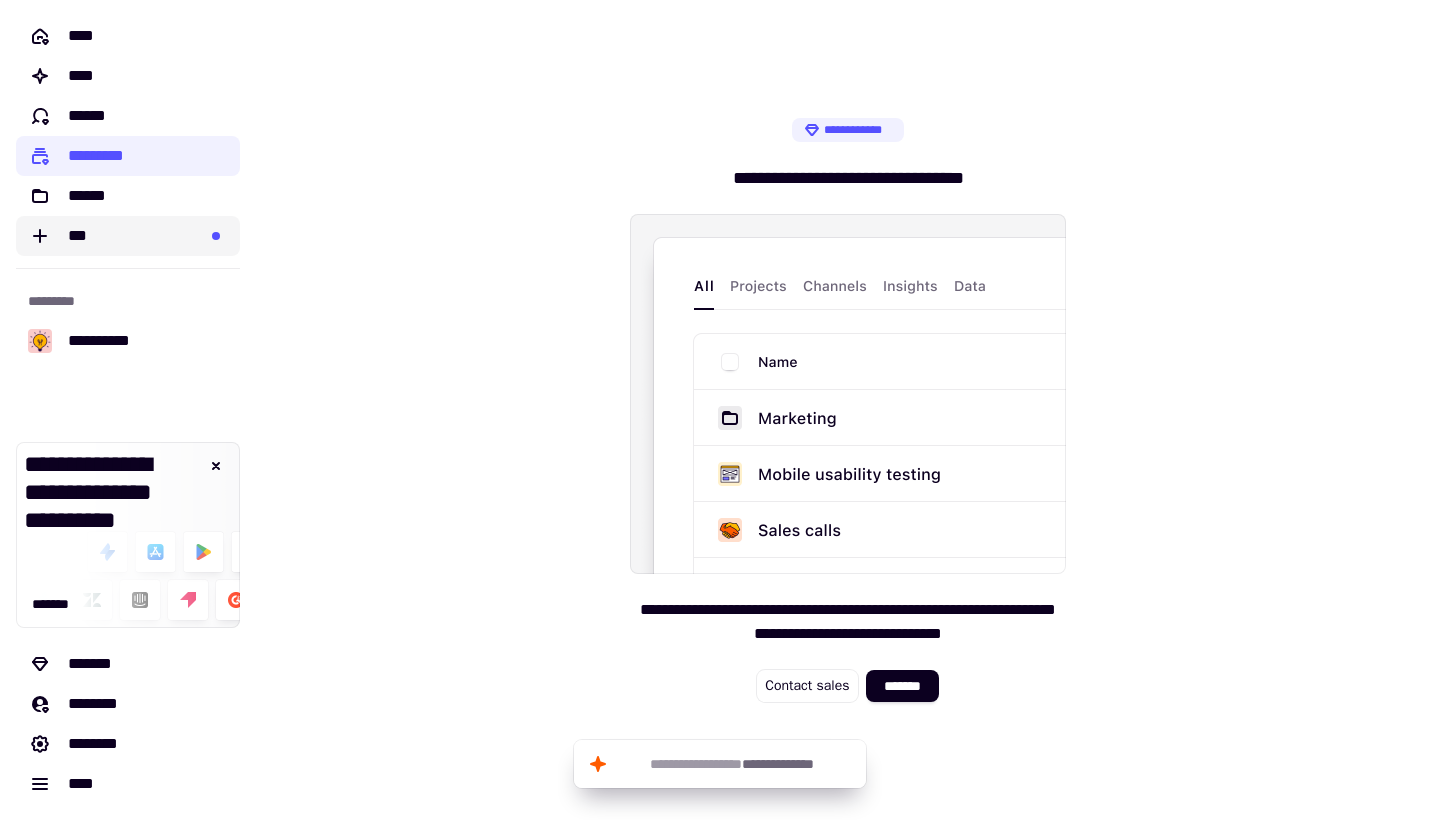 click 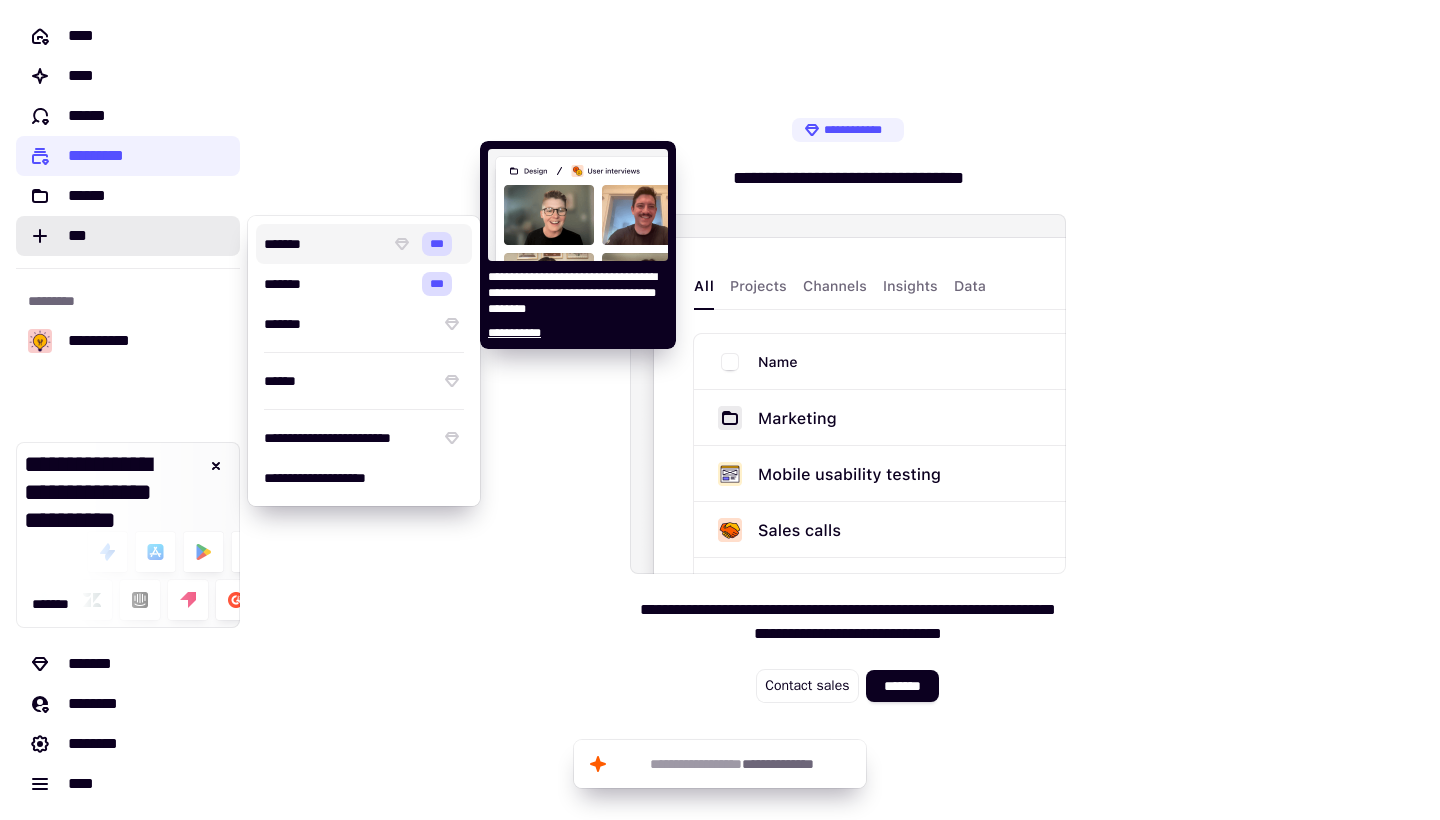 click on "*******" at bounding box center [323, 244] 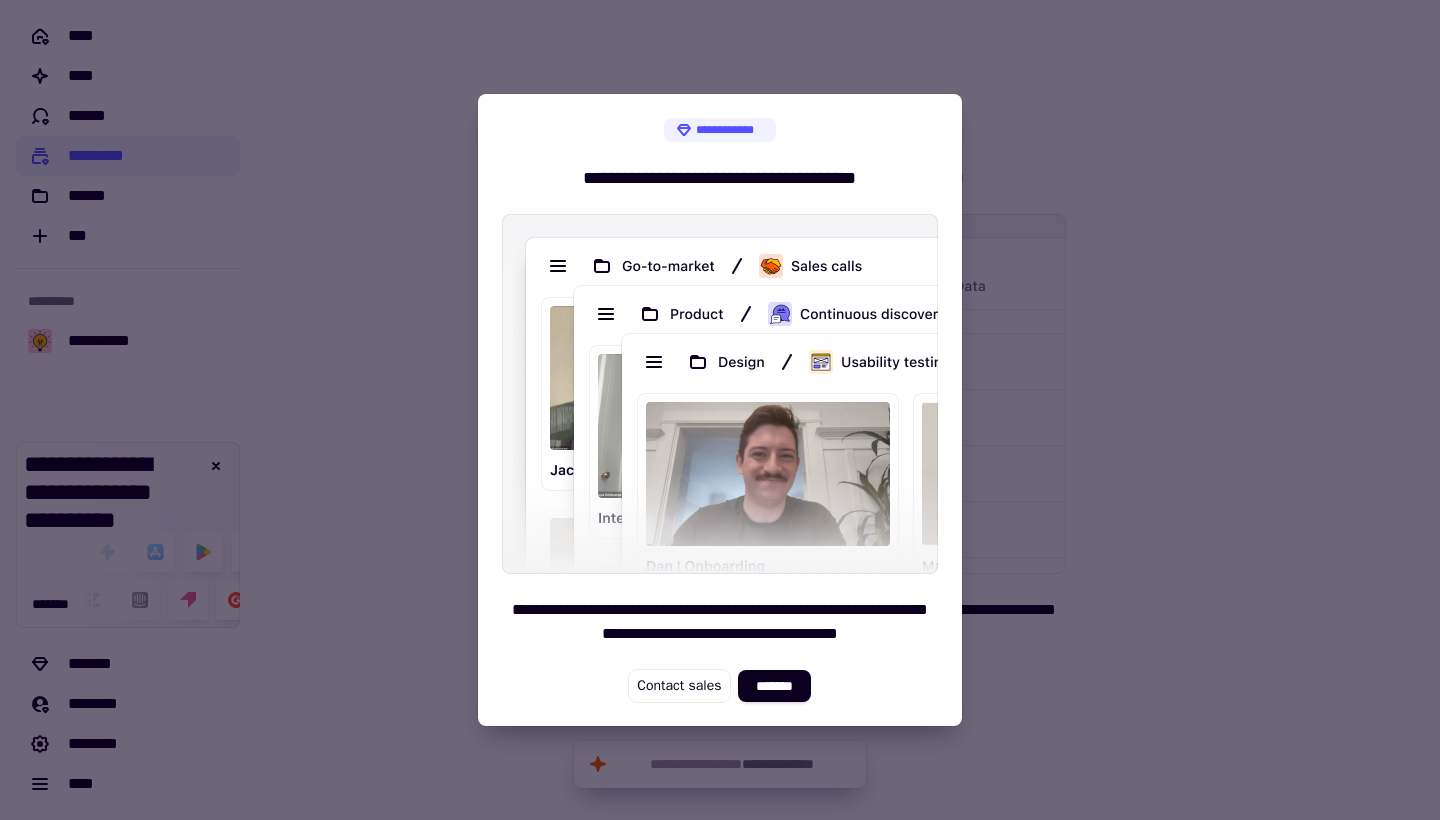 click at bounding box center (720, 410) 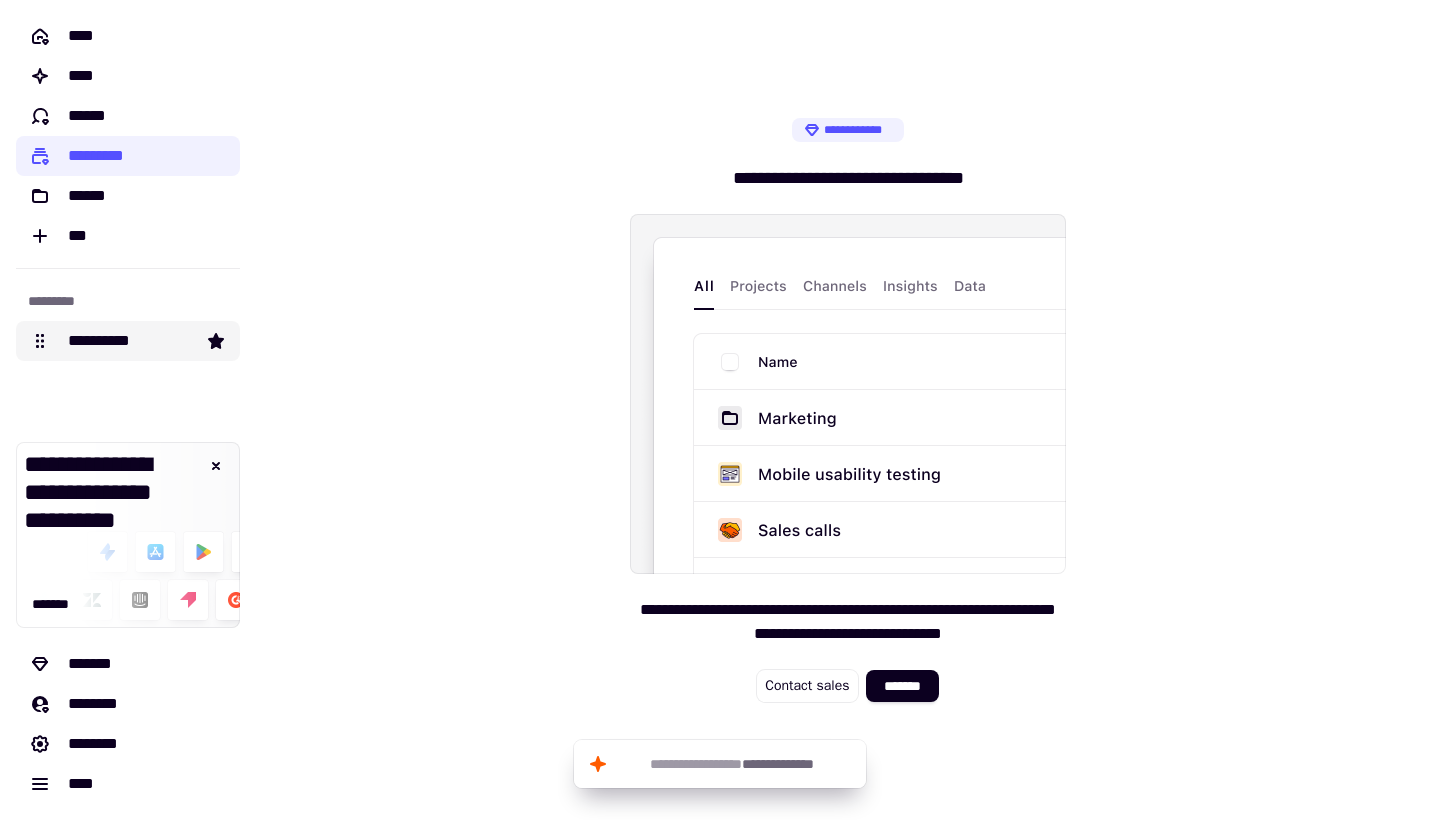 click on "**********" 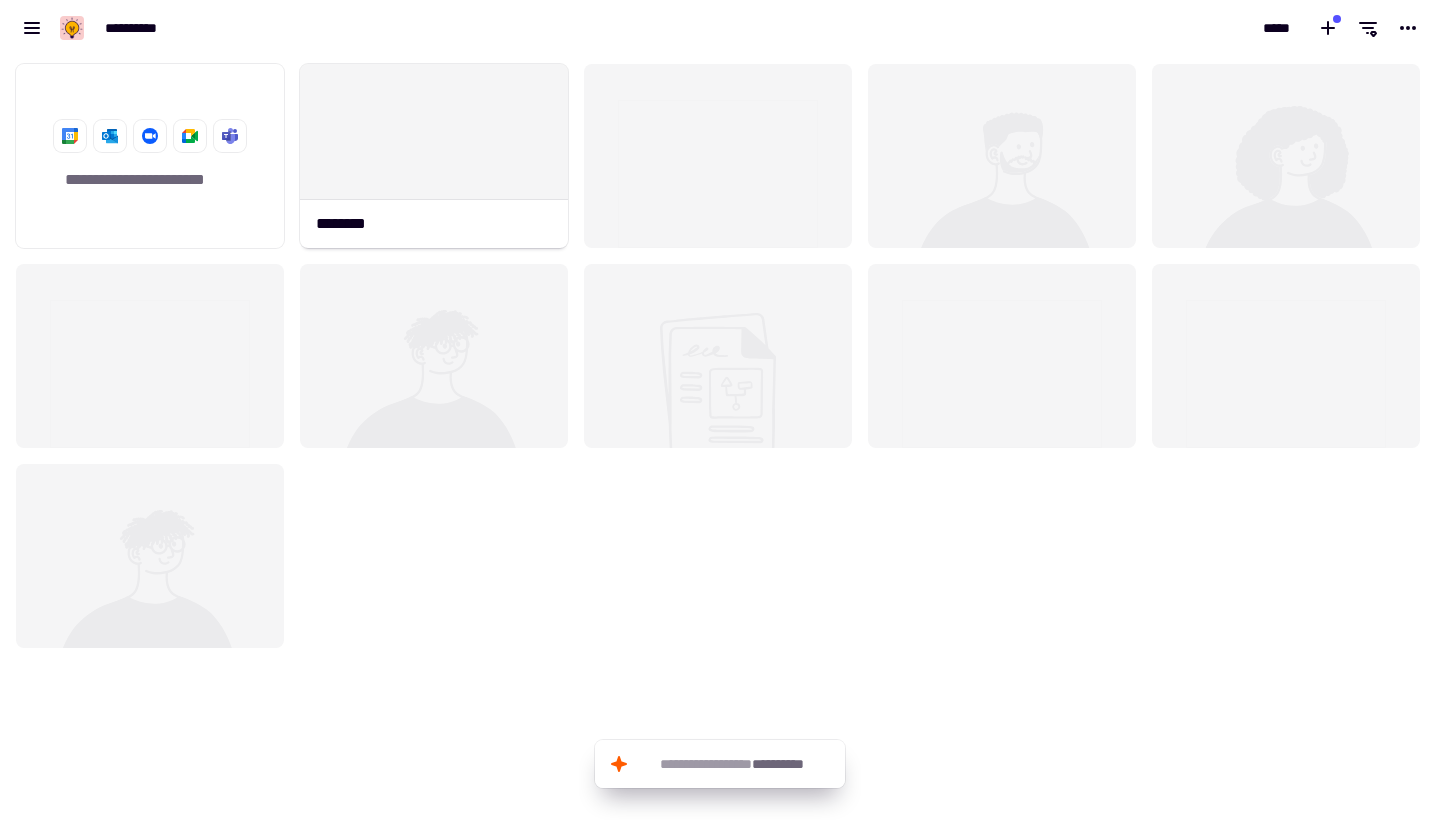 scroll, scrollTop: 1, scrollLeft: 1, axis: both 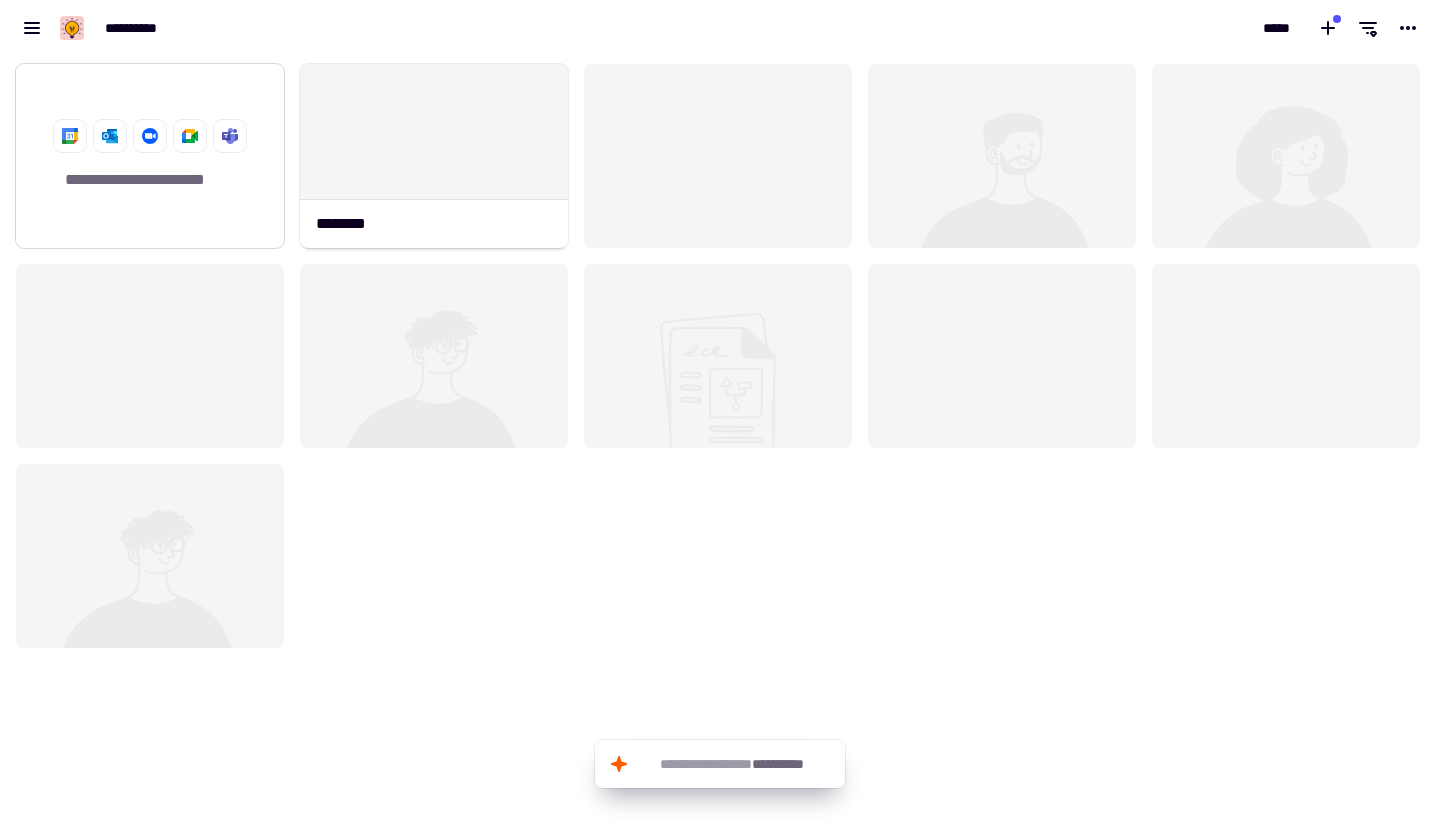click on "**********" 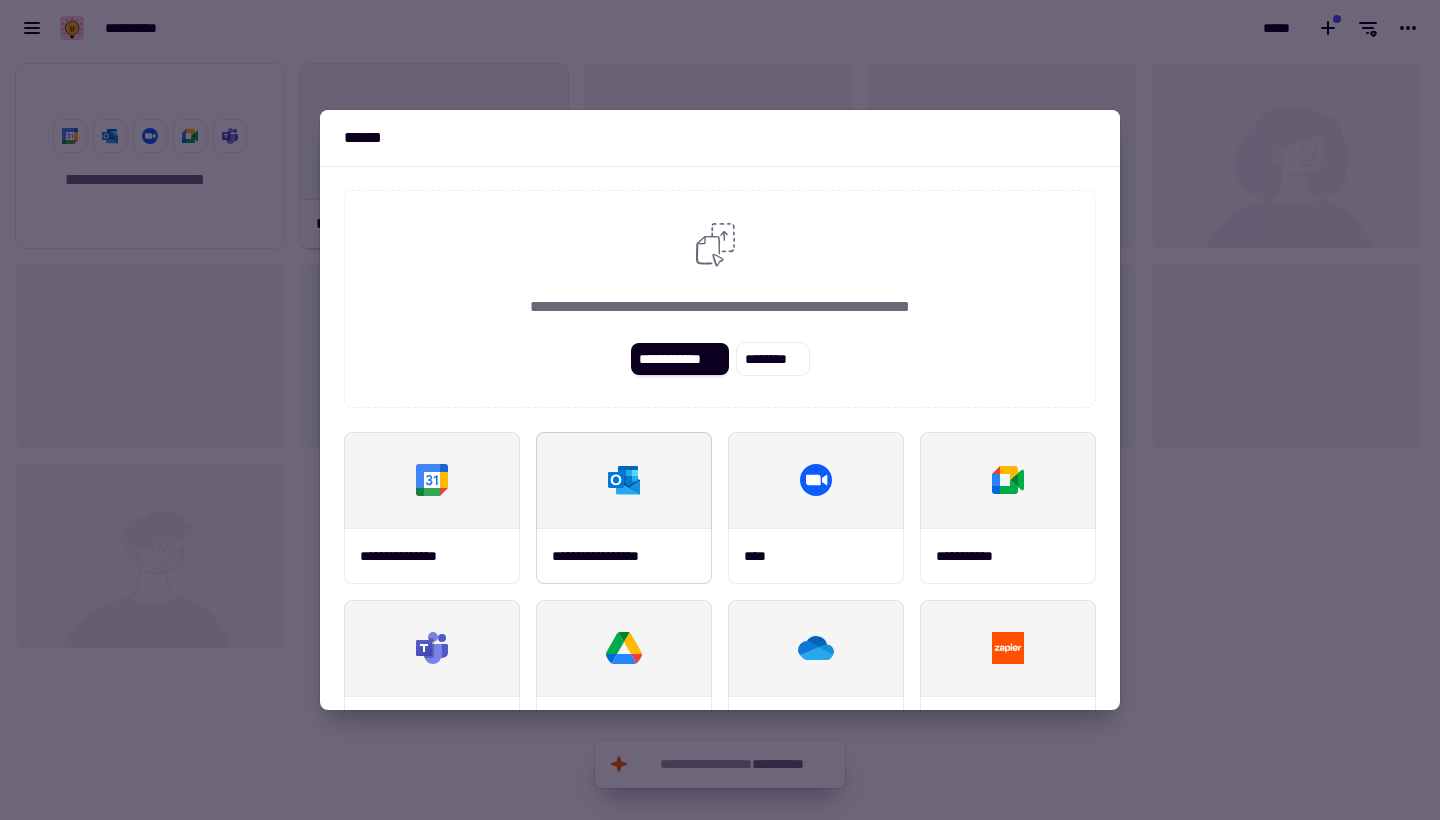 scroll, scrollTop: 0, scrollLeft: 0, axis: both 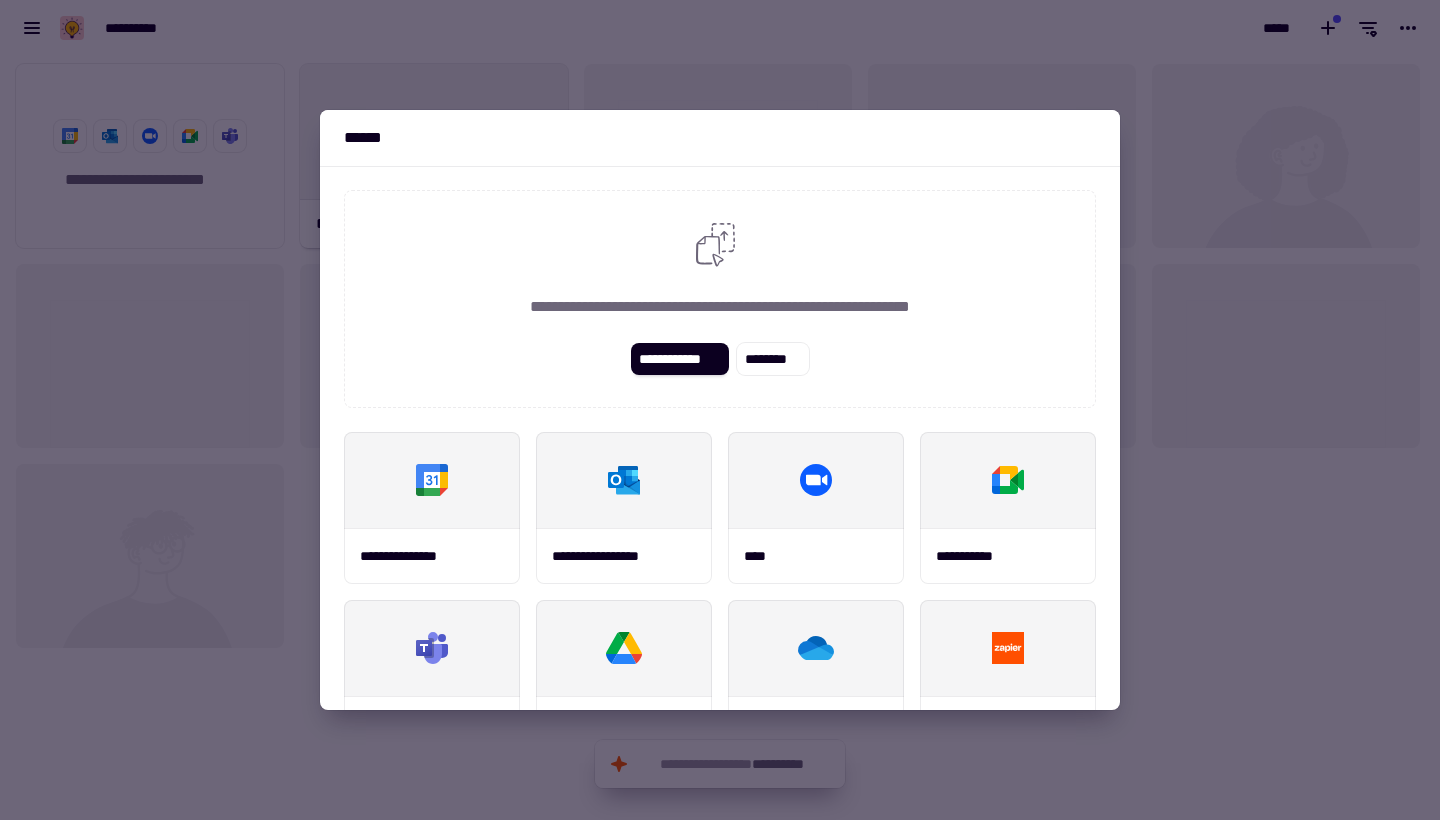 click at bounding box center (720, 410) 